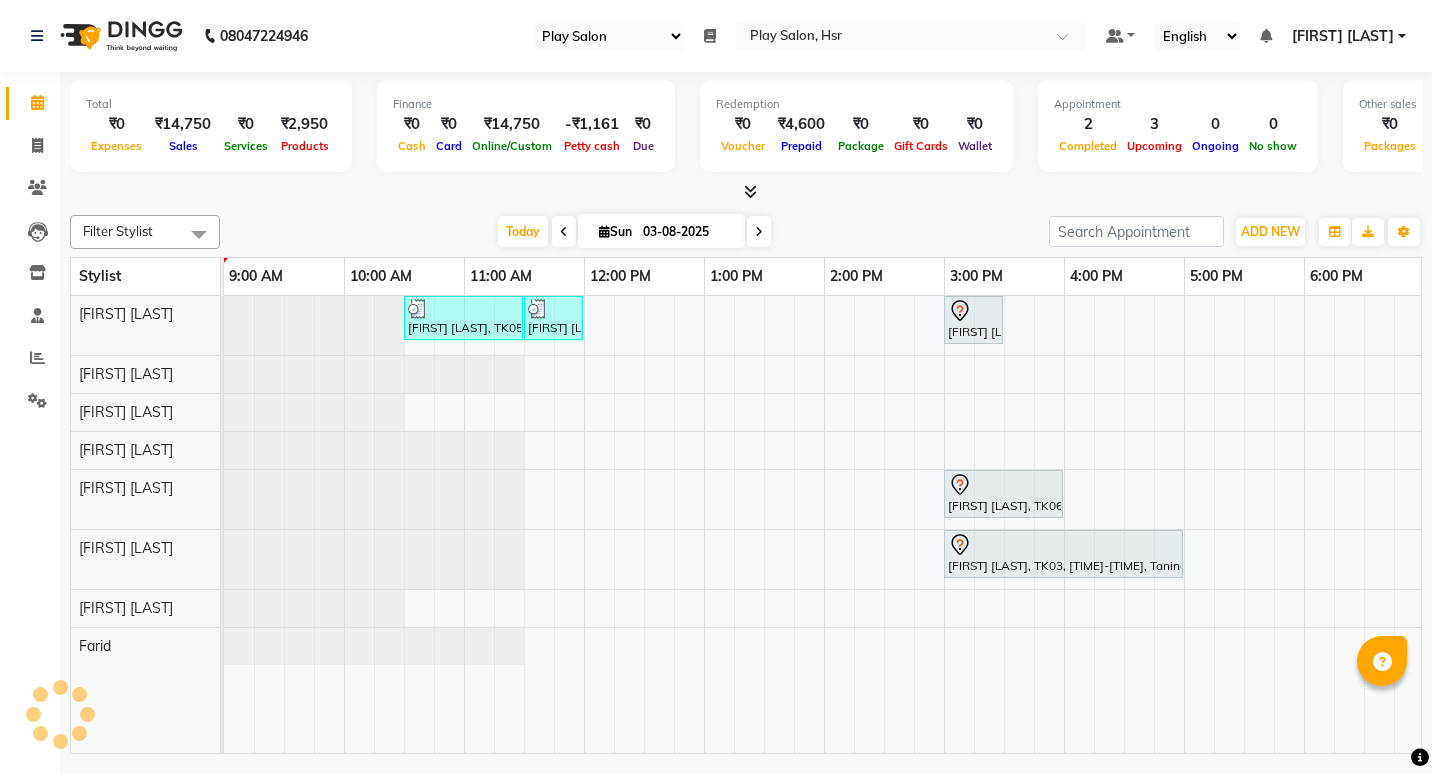 select on "92" 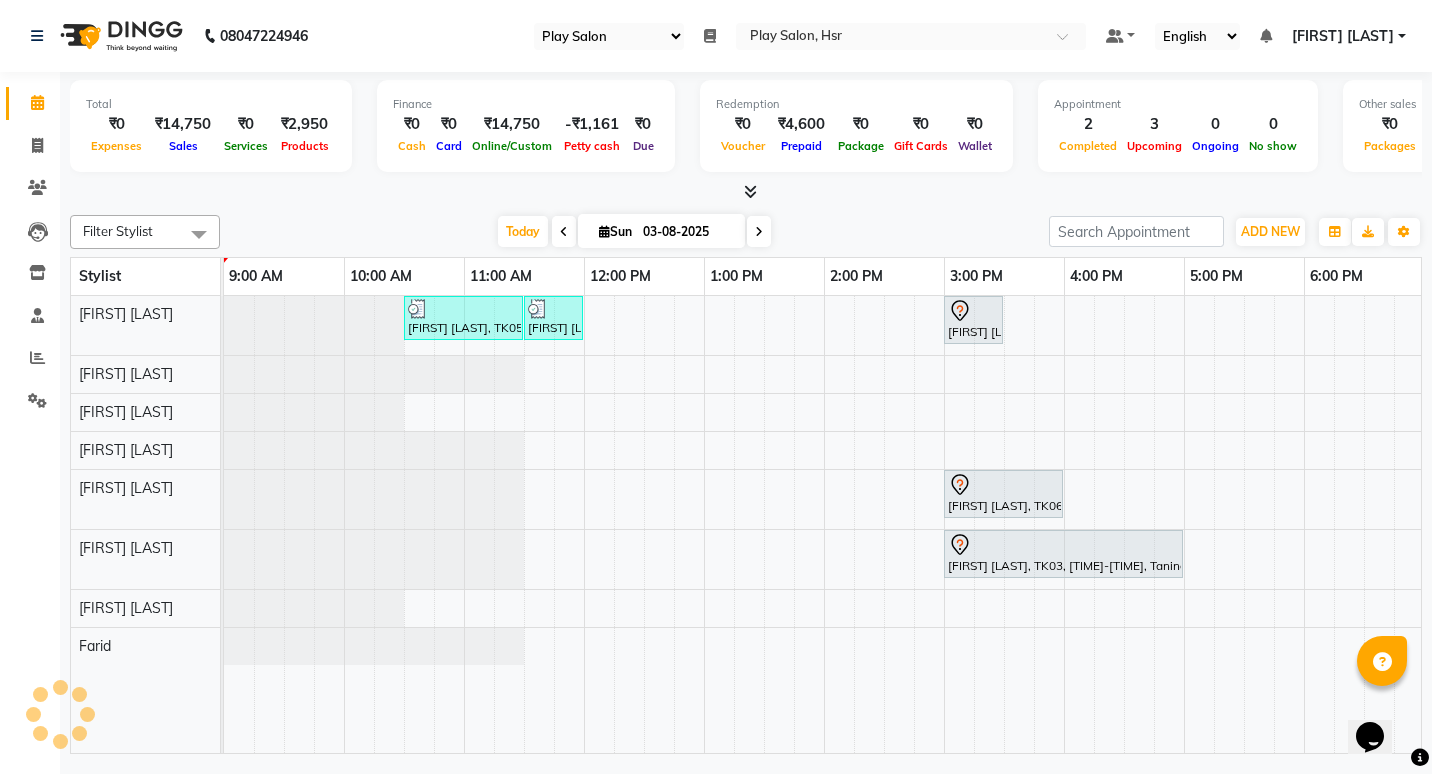scroll, scrollTop: 0, scrollLeft: 0, axis: both 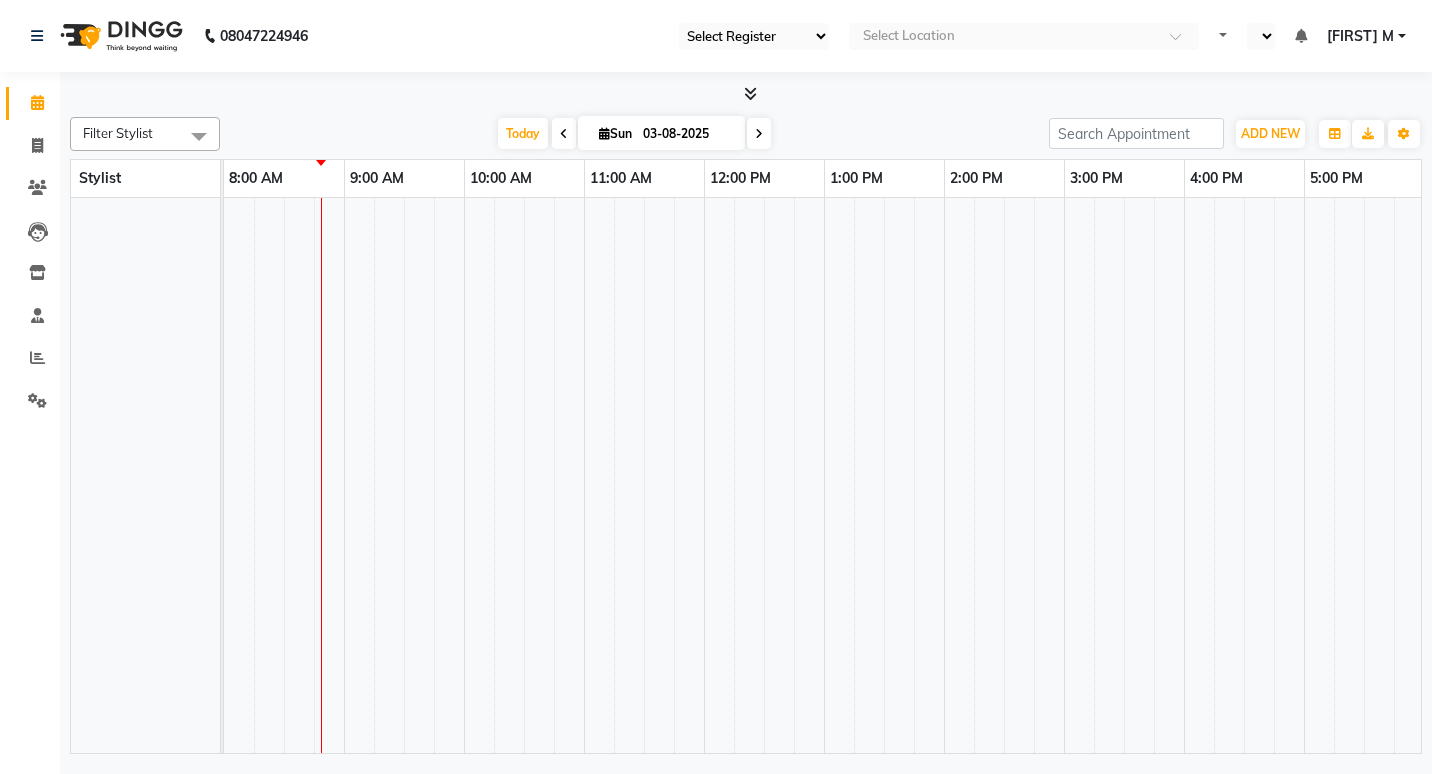 select on "92" 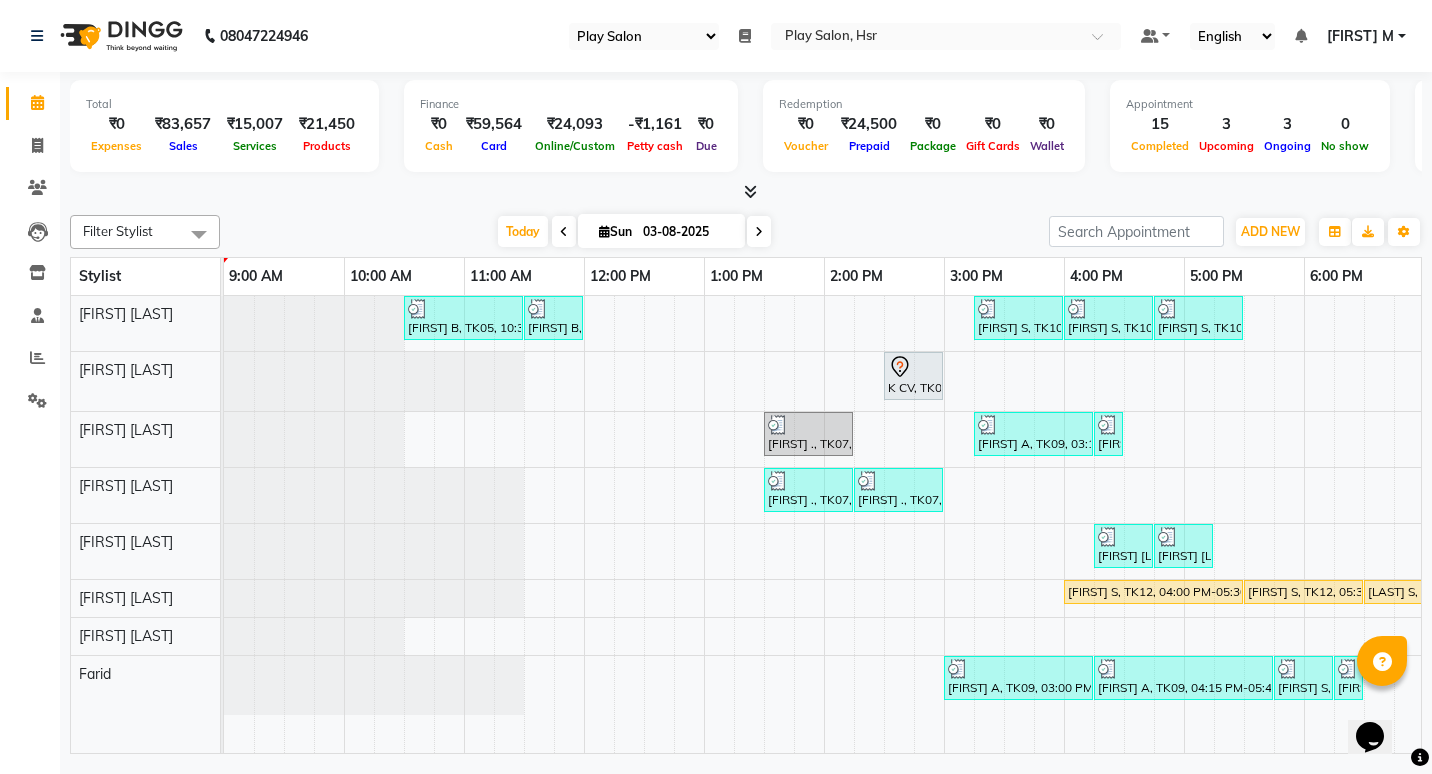 scroll, scrollTop: 0, scrollLeft: 0, axis: both 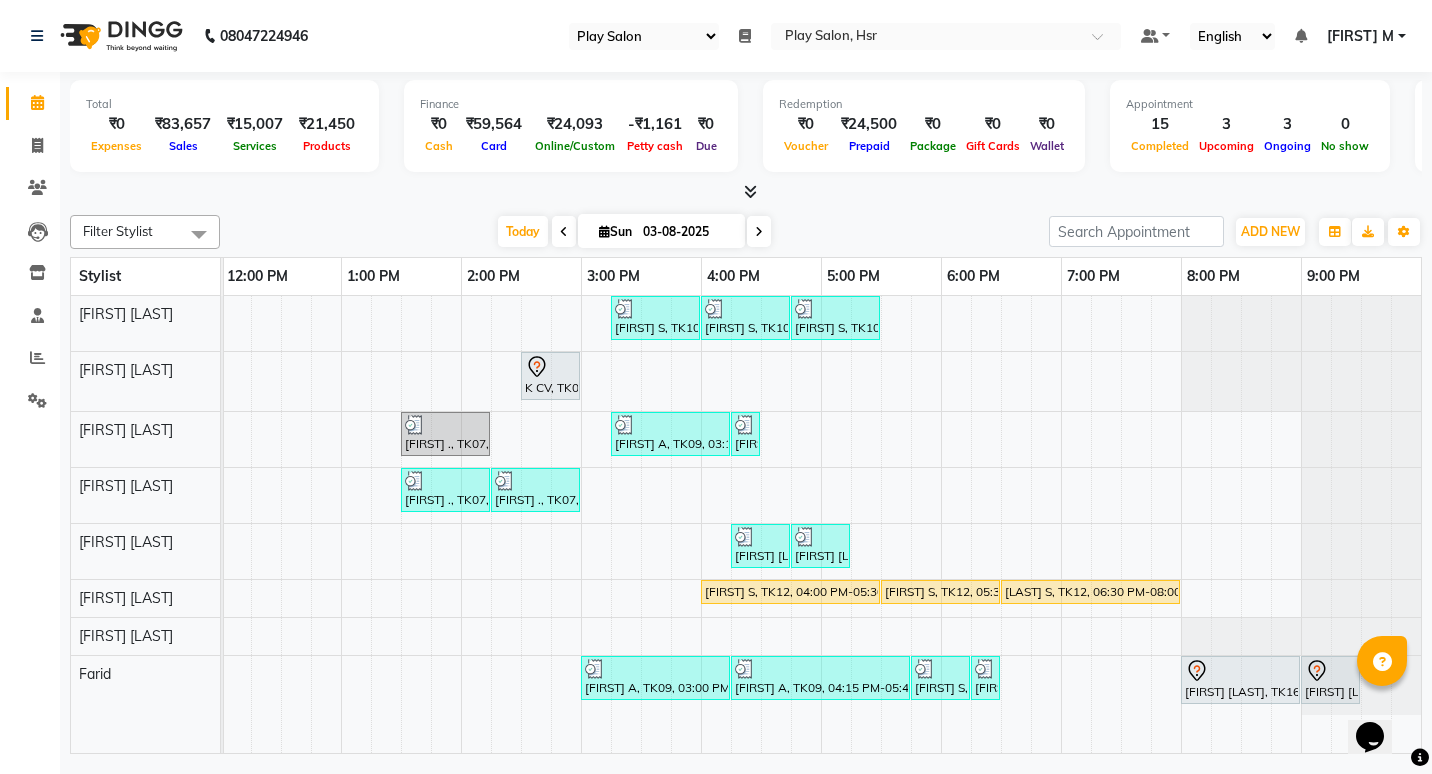 click on "Shalini S, TK12, 06:30 PM-08:00 PM, Color toning Medium" at bounding box center (1090, 592) 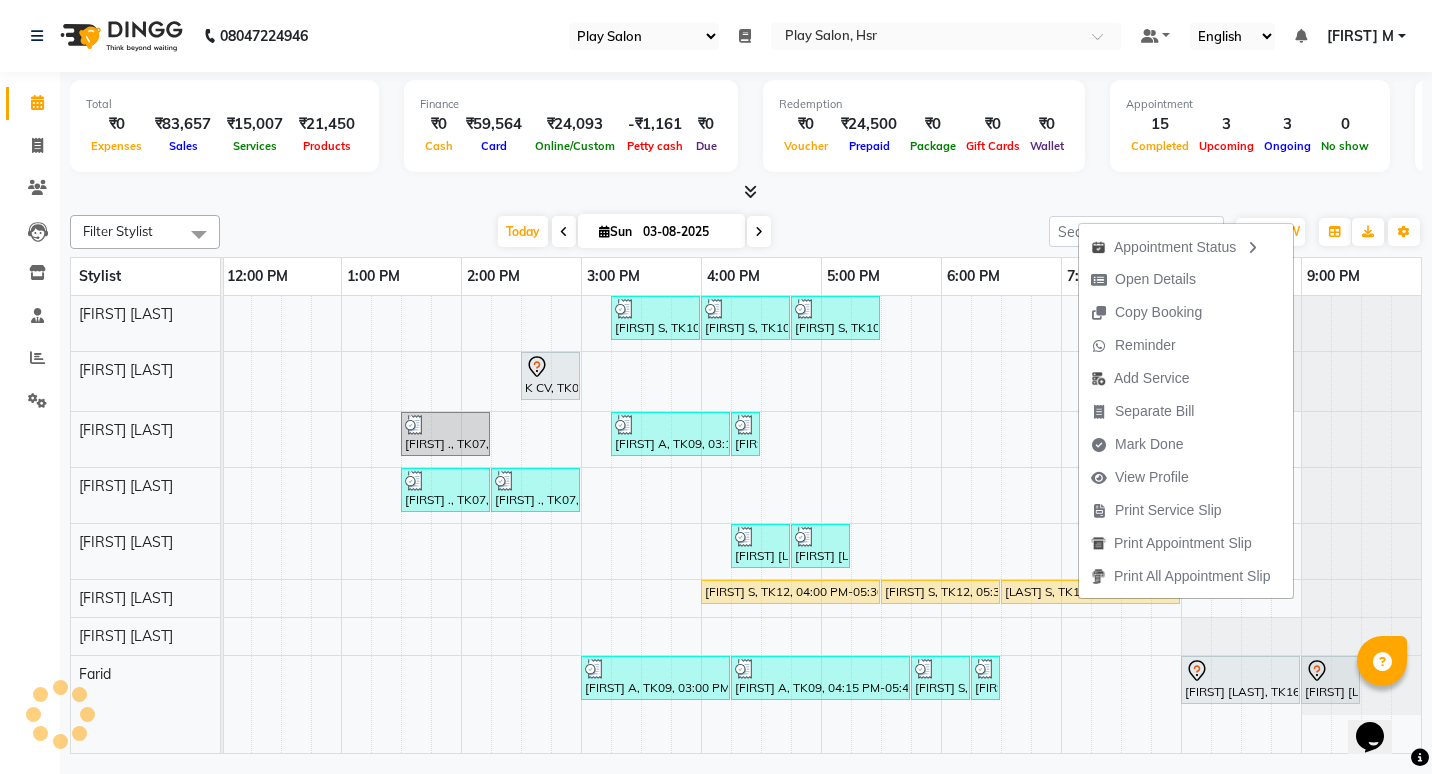 click on "Shalini S, TK12, 06:30 PM-08:00 PM, Color toning Medium" at bounding box center [1090, 592] 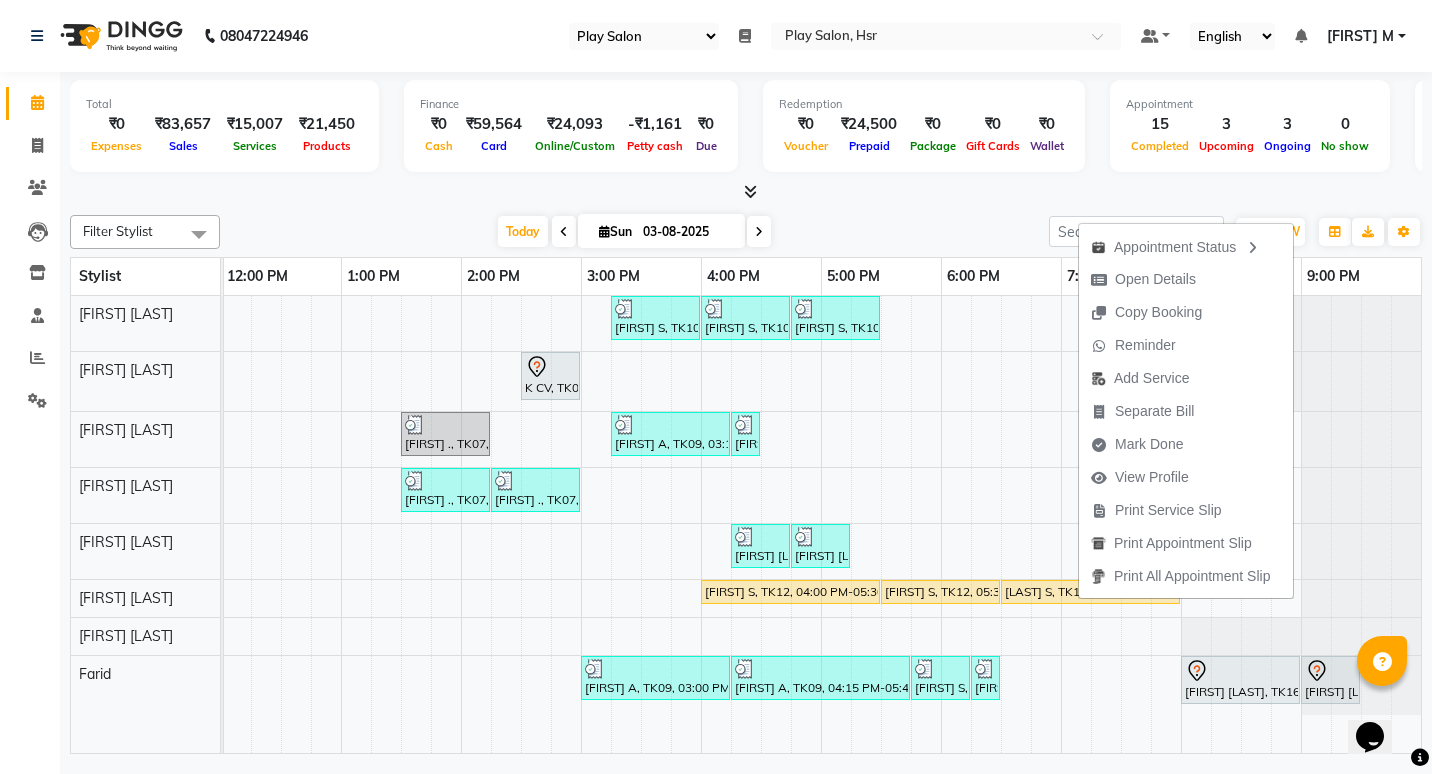 click on "Filter Stylist Select All Amaan Ali Dipen Subba Farid Kiran Limbu Rajani Baraily Rinjula riju Sujata Tamang Sunita Gurung Today  Sun 03-08-2025 Toggle Dropdown Add Appointment Add Invoice Add Expense Add Attendance Add Client Add Transaction Toggle Dropdown Add Appointment Add Invoice Add Expense Add Attendance Add Client ADD NEW Toggle Dropdown Add Appointment Add Invoice Add Expense Add Attendance Add Client Add Transaction Filter Stylist Select All Amaan Ali Dipen Subba Farid Kiran Limbu Rajani Baraily Rinjula riju Sujata Tamang Sunita Gurung Group By  Staff View   Room View  View as Vertical  Vertical - Week View  Horizontal  Horizontal - Week View  List  Toggle Dropdown Calendar Settings Manage Tags   Arrange Stylists   Reset Stylists  Full Screen  Show Available Stylist  Appointment Form Zoom 100% Stylist 9:00 AM 10:00 AM 11:00 AM 12:00 PM 1:00 PM 2:00 PM 3:00 PM 4:00 PM 5:00 PM 6:00 PM 7:00 PM 8:00 PM 9:00 PM Rajani Baraily Rinjula riju Sunita Gurung Sujata Tamang Amaan Ali Dipen Subba Kiran Limbu" 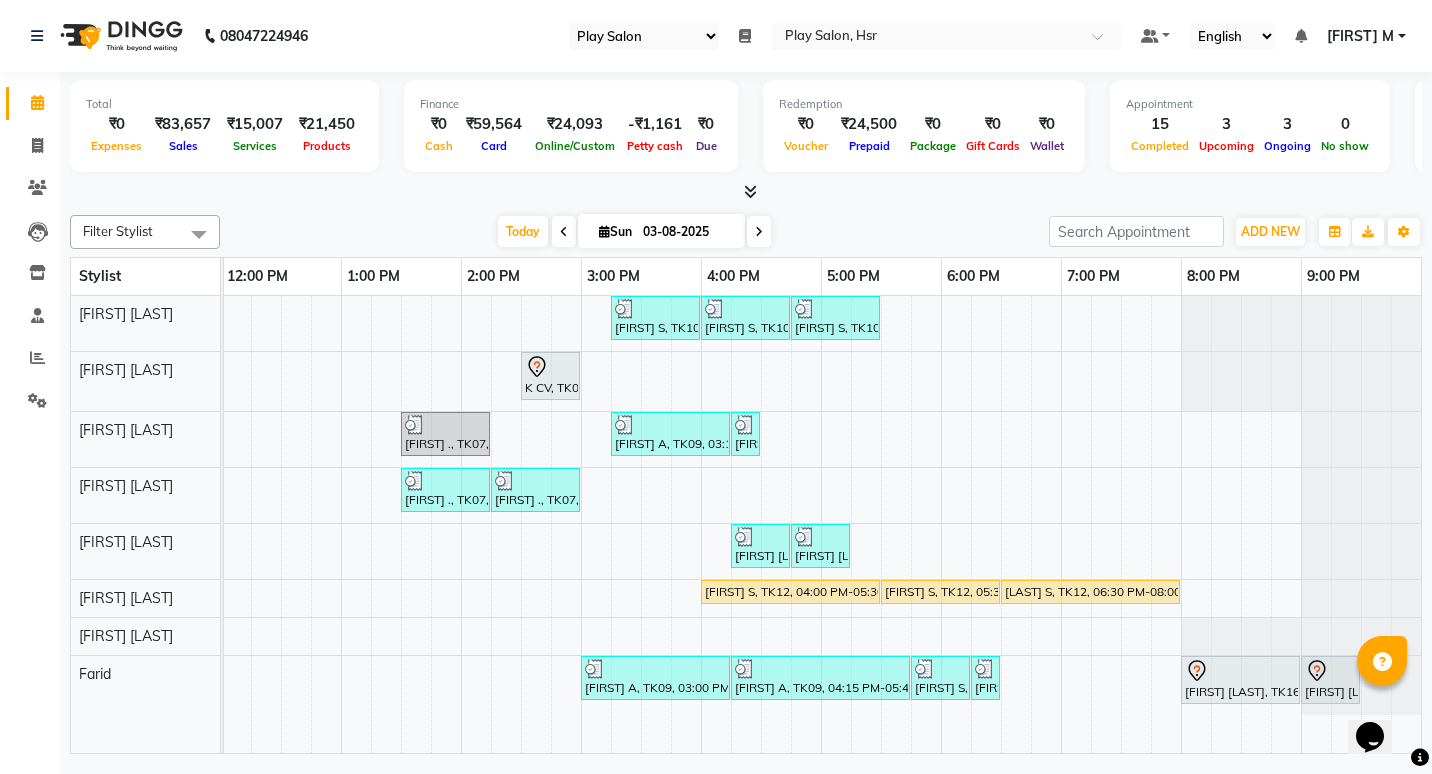 click on "Shalini S, TK12, 05:30 PM-06:30 PM, INOA Root Touch-Up Medium" at bounding box center (940, 592) 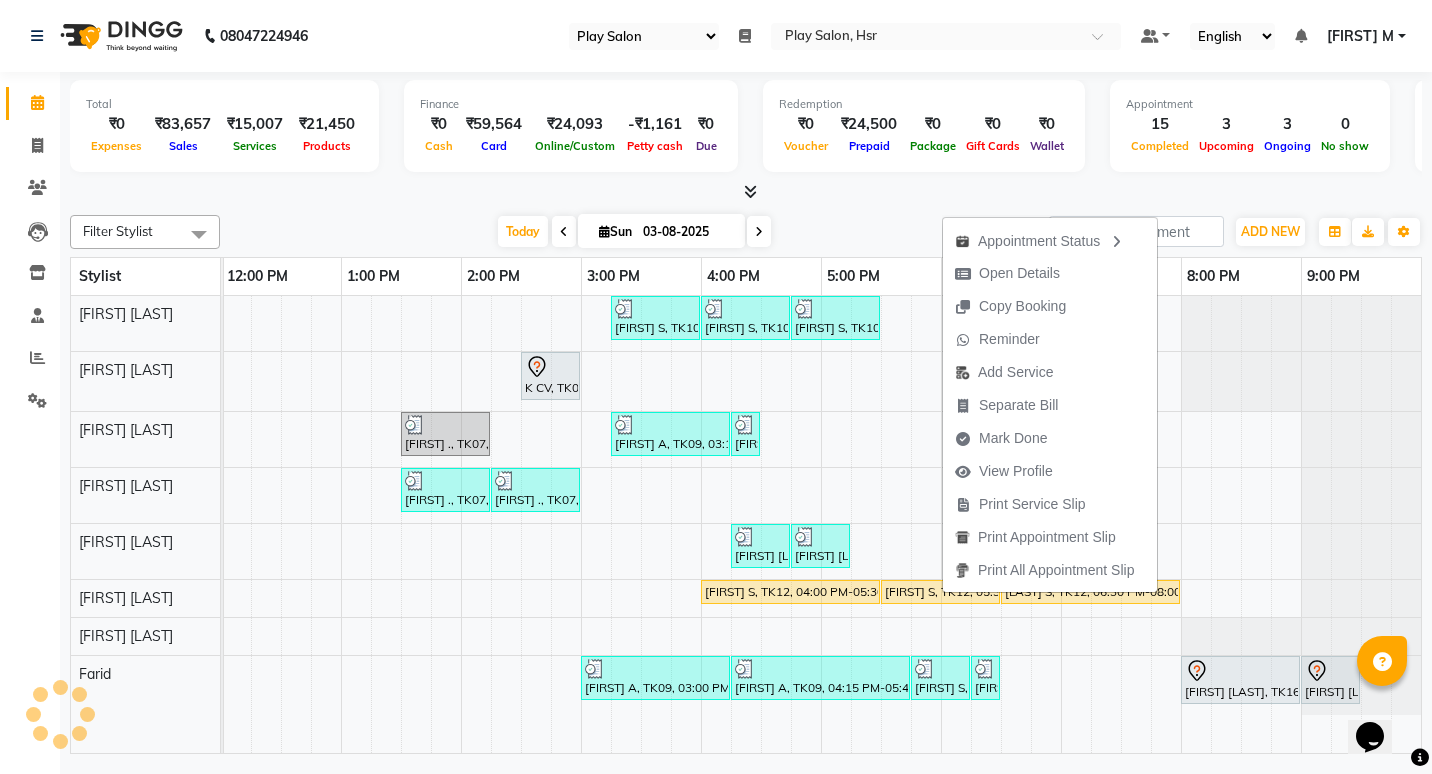 click on "Shalini S, TK12, 05:30 PM-06:30 PM, INOA Root Touch-Up Medium" at bounding box center (940, 592) 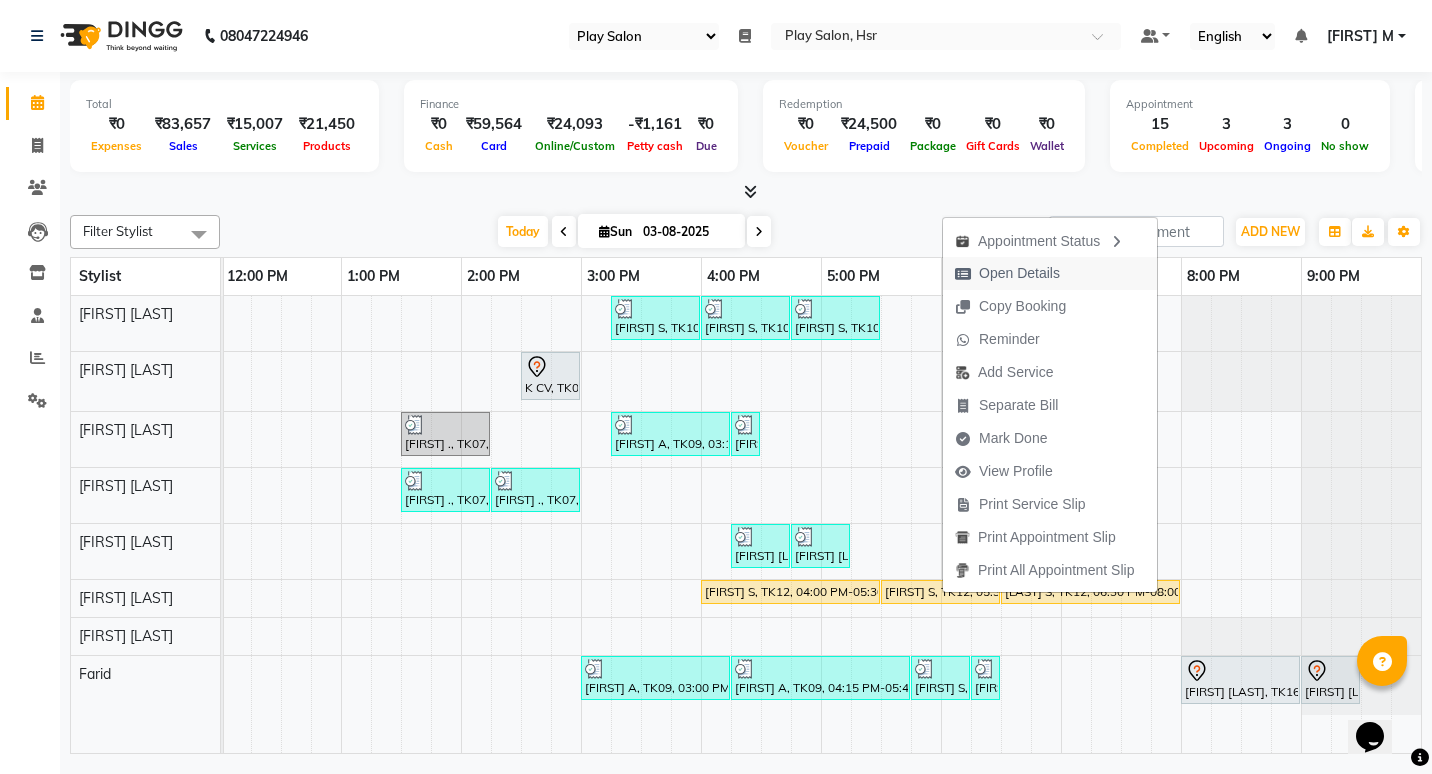 click on "Open Details" at bounding box center (1019, 273) 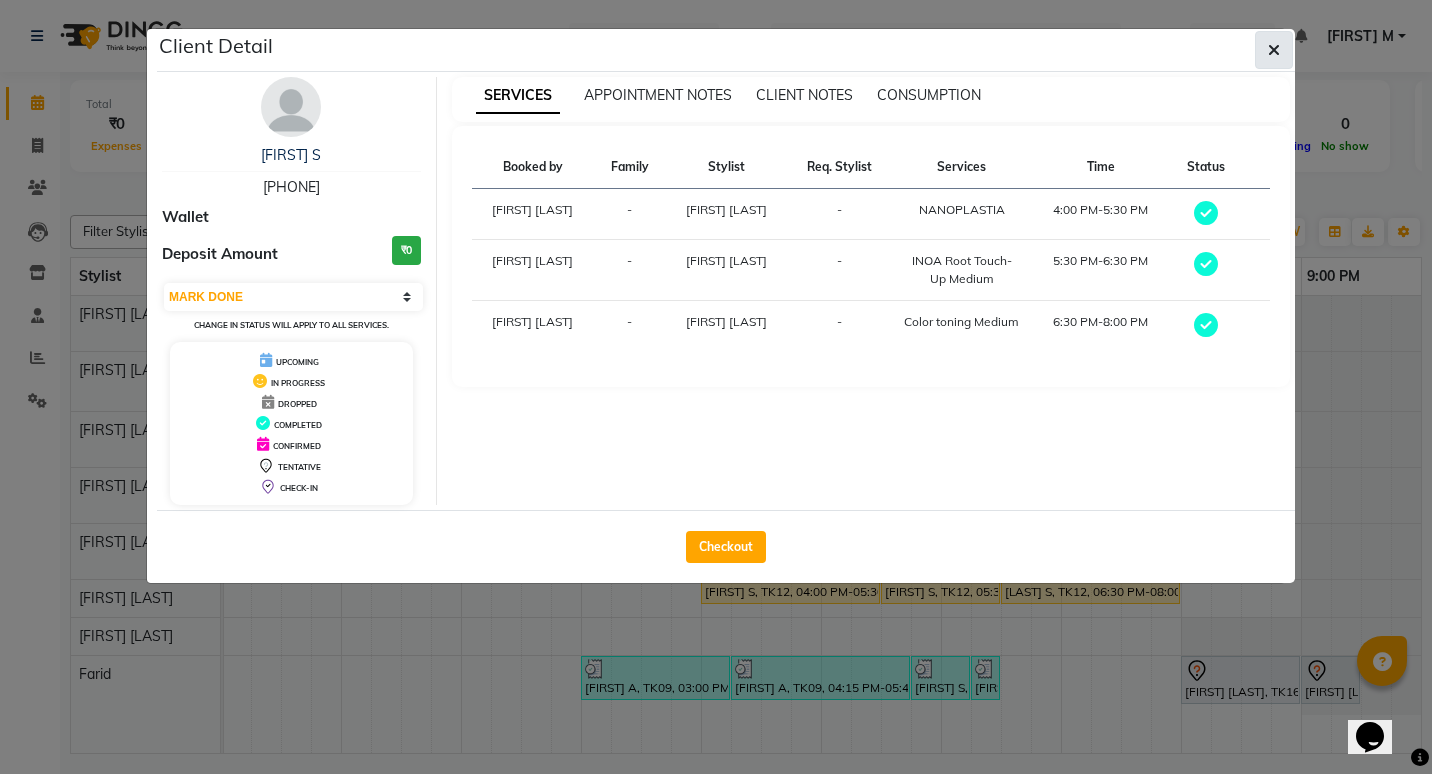 click 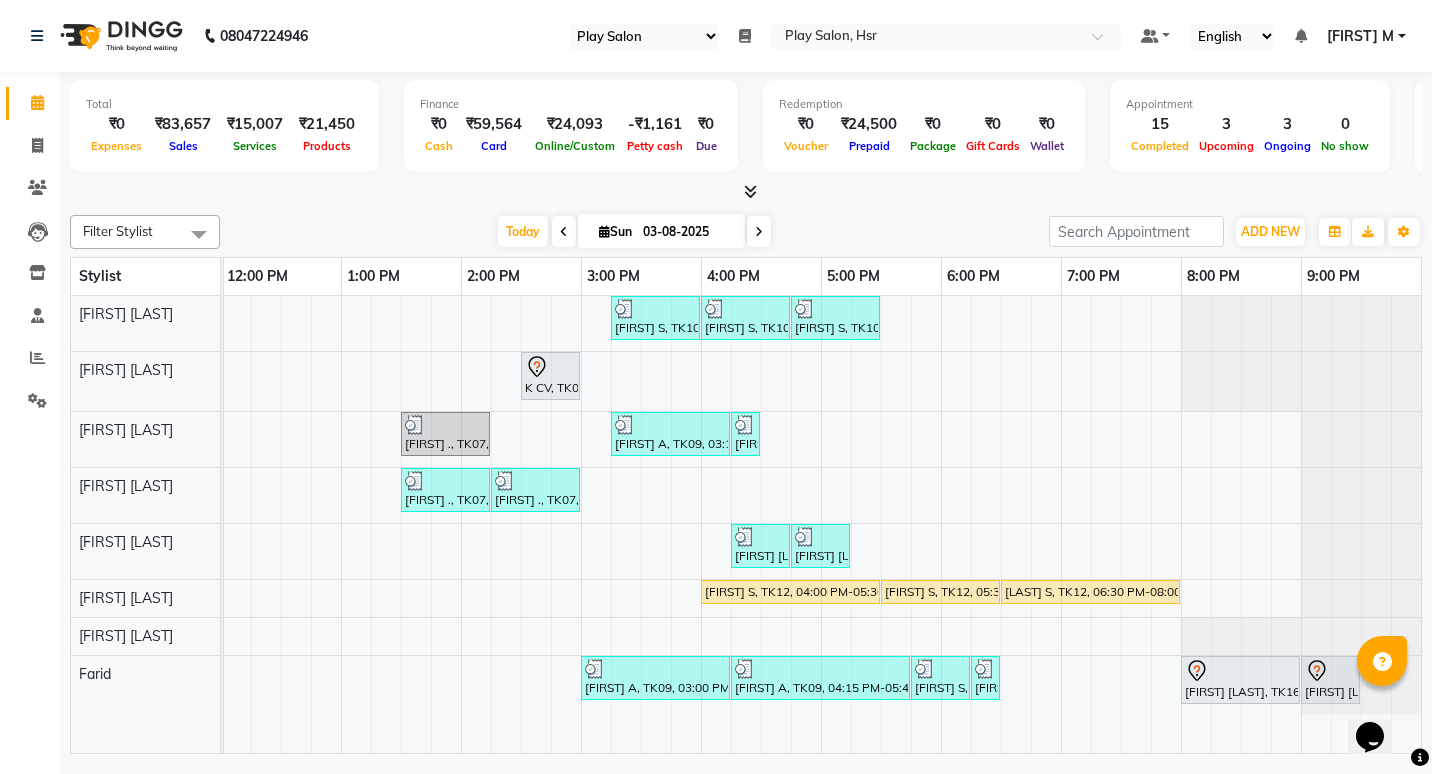 click on "Abhinav Kumar, TK16, 08:00 PM-09:00 PM, Hair Cut Men (Senior stylist)" at bounding box center [1240, 680] 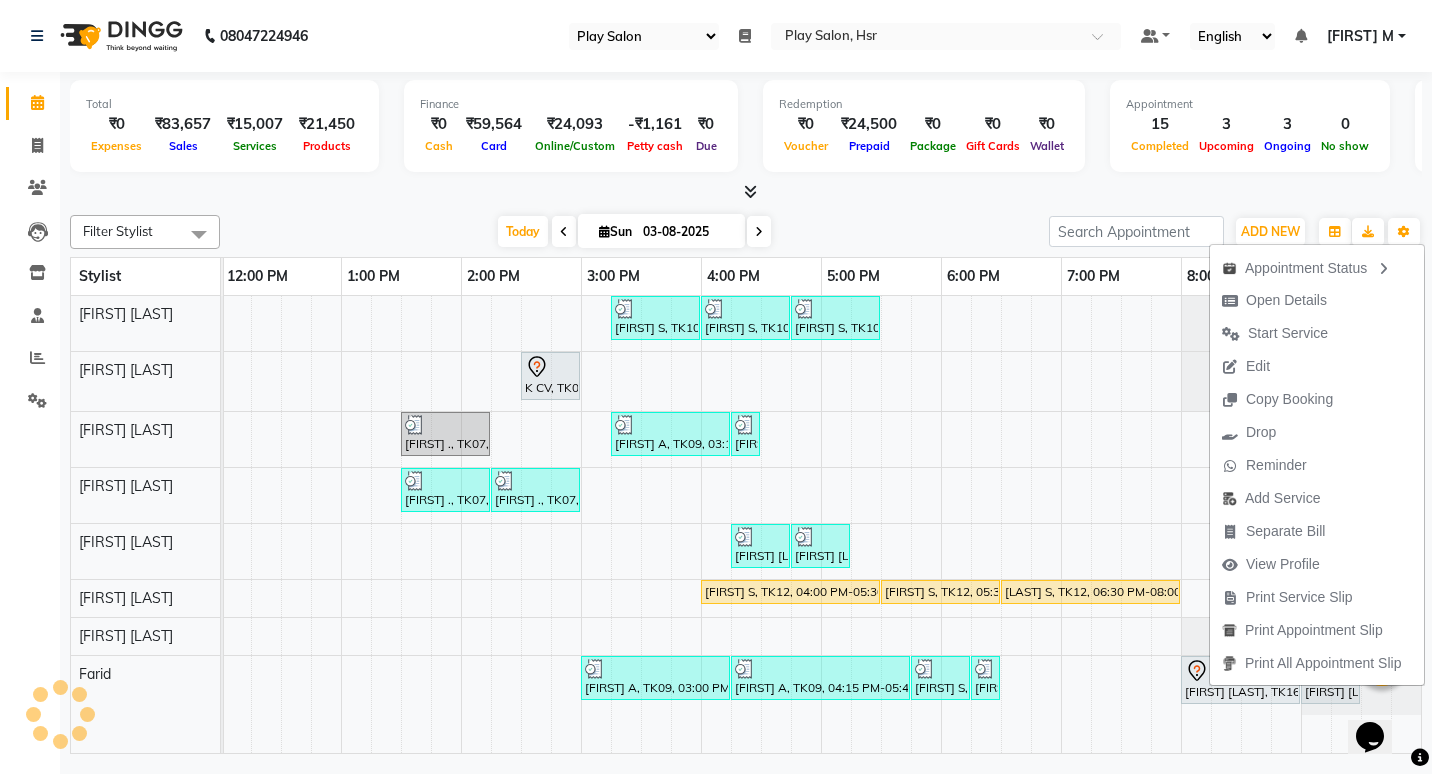 click on "Abhinav Kumar, TK16, 08:00 PM-09:00 PM, Hair Cut Men (Senior stylist)" at bounding box center (1240, 680) 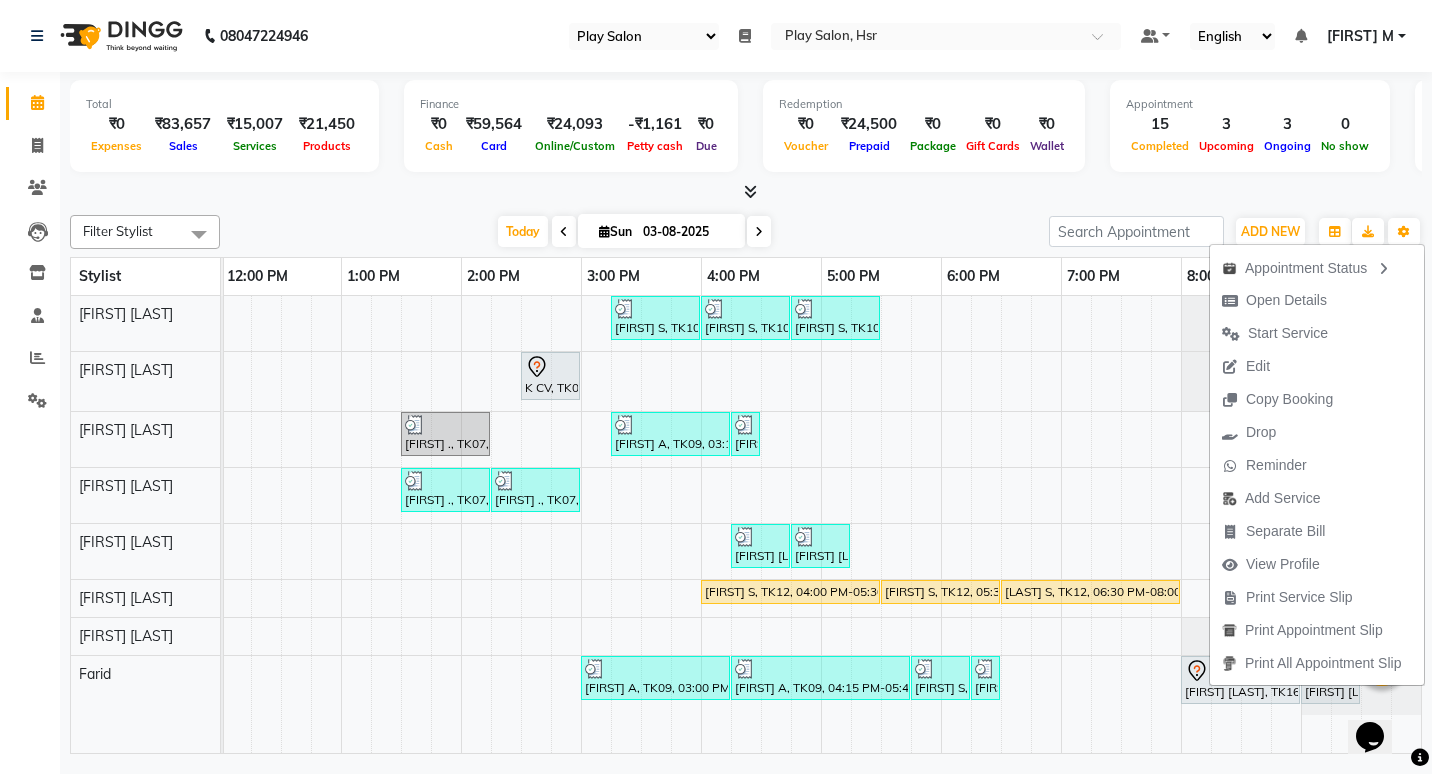 click at bounding box center [746, 192] 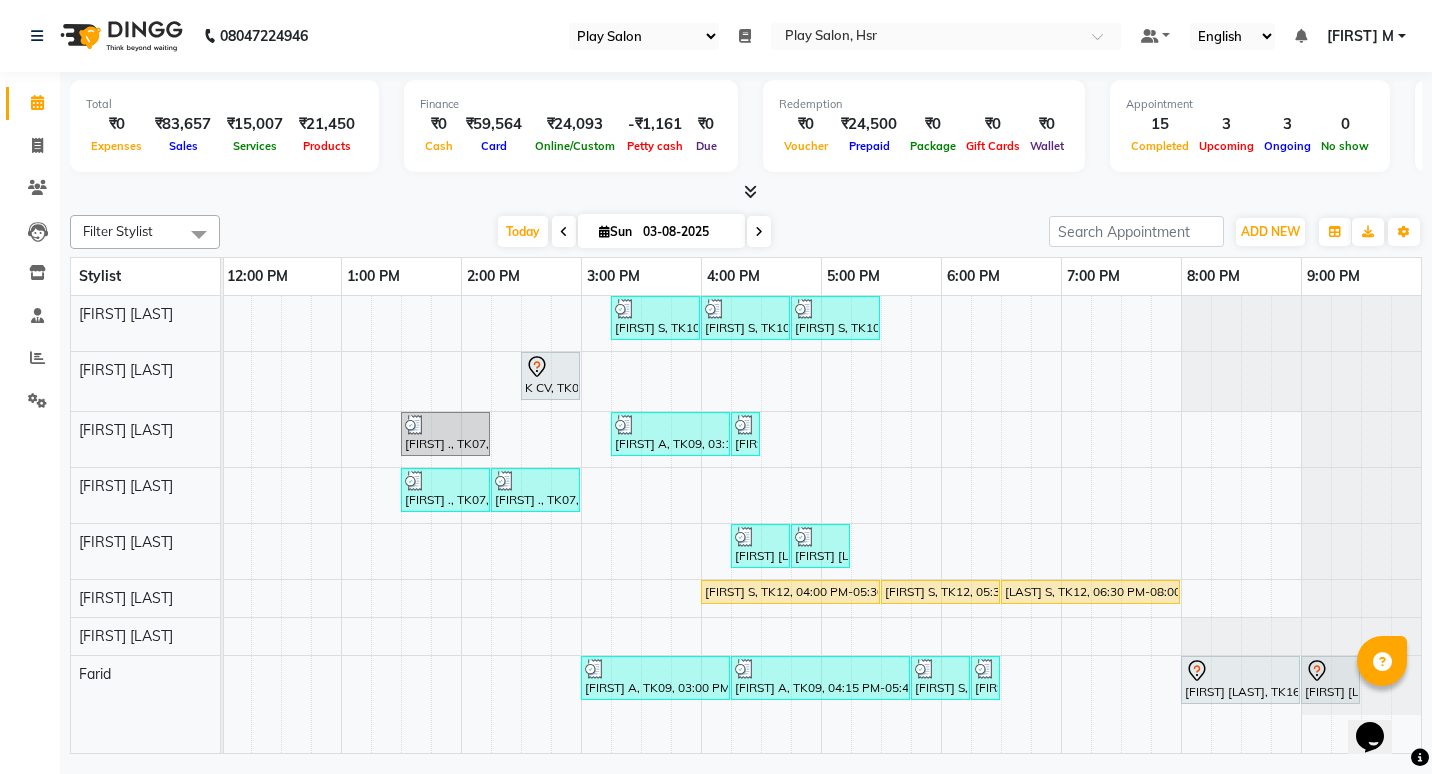click at bounding box center [985, 669] 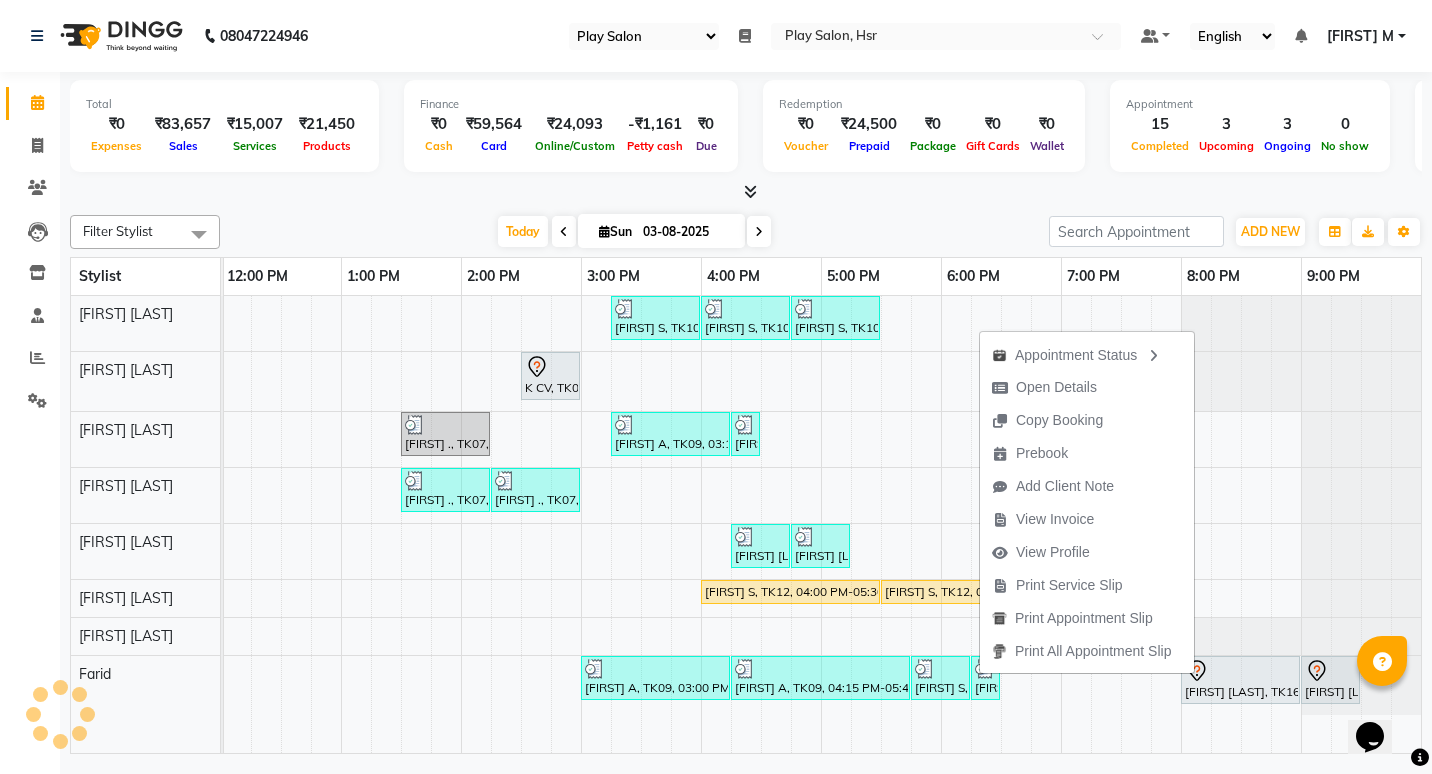 click at bounding box center [985, 669] 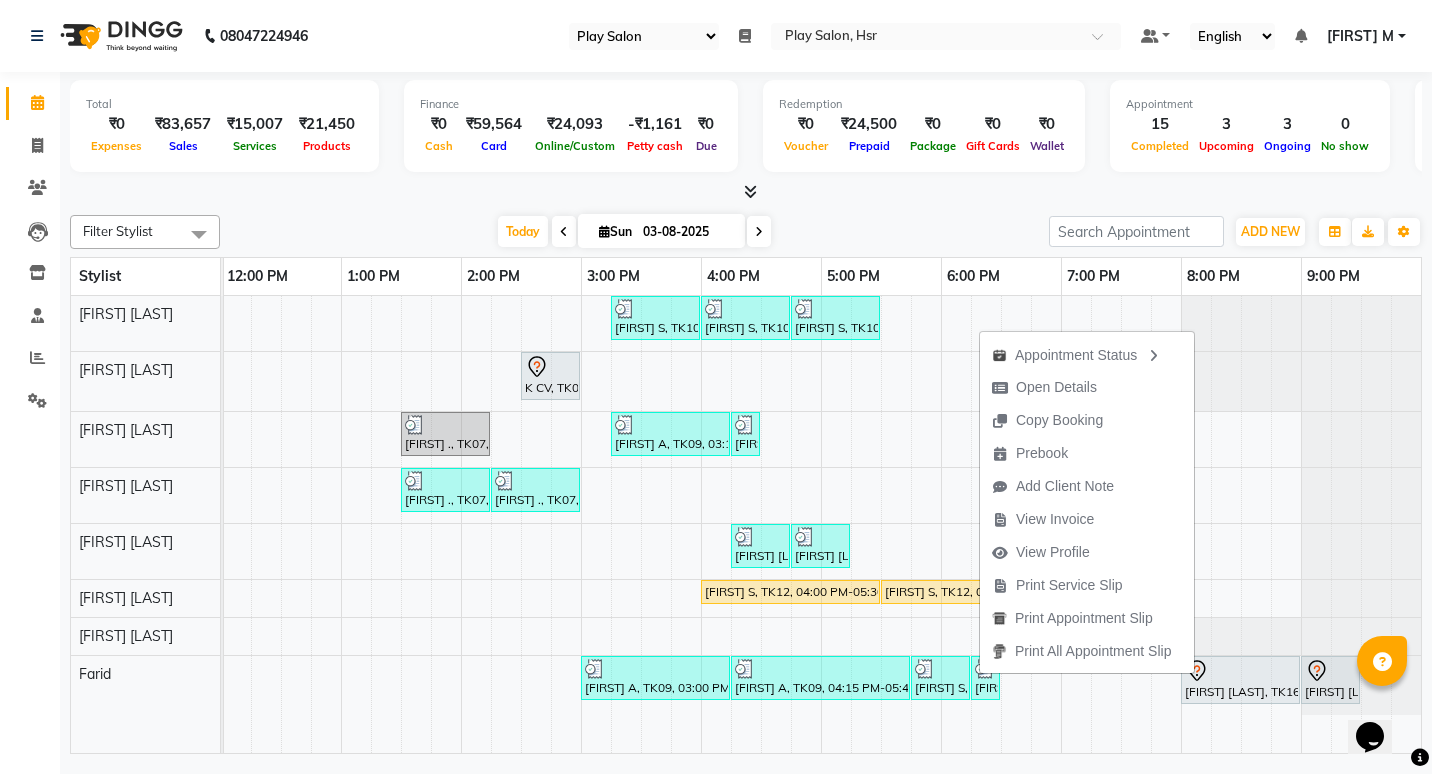 click at bounding box center [925, 669] 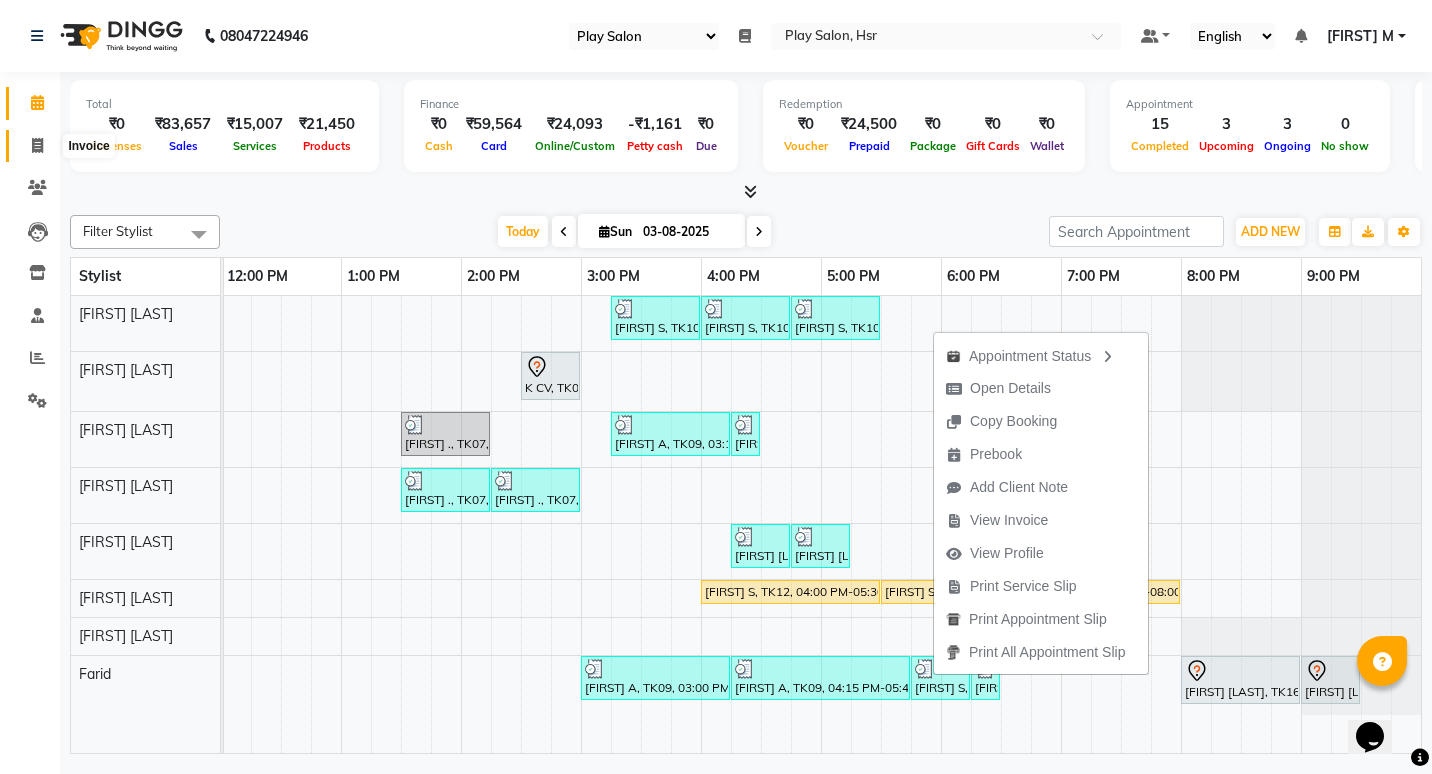 click 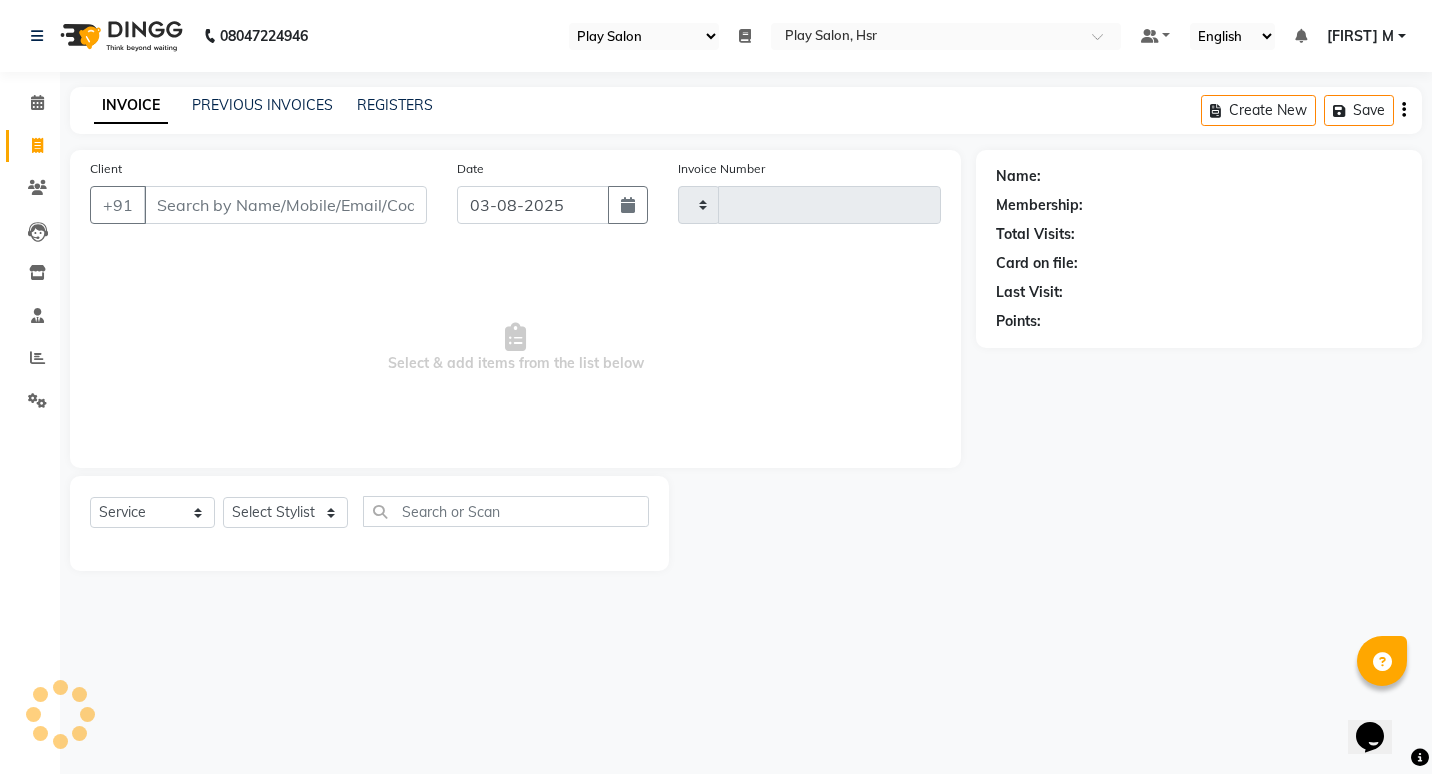 type on "0708" 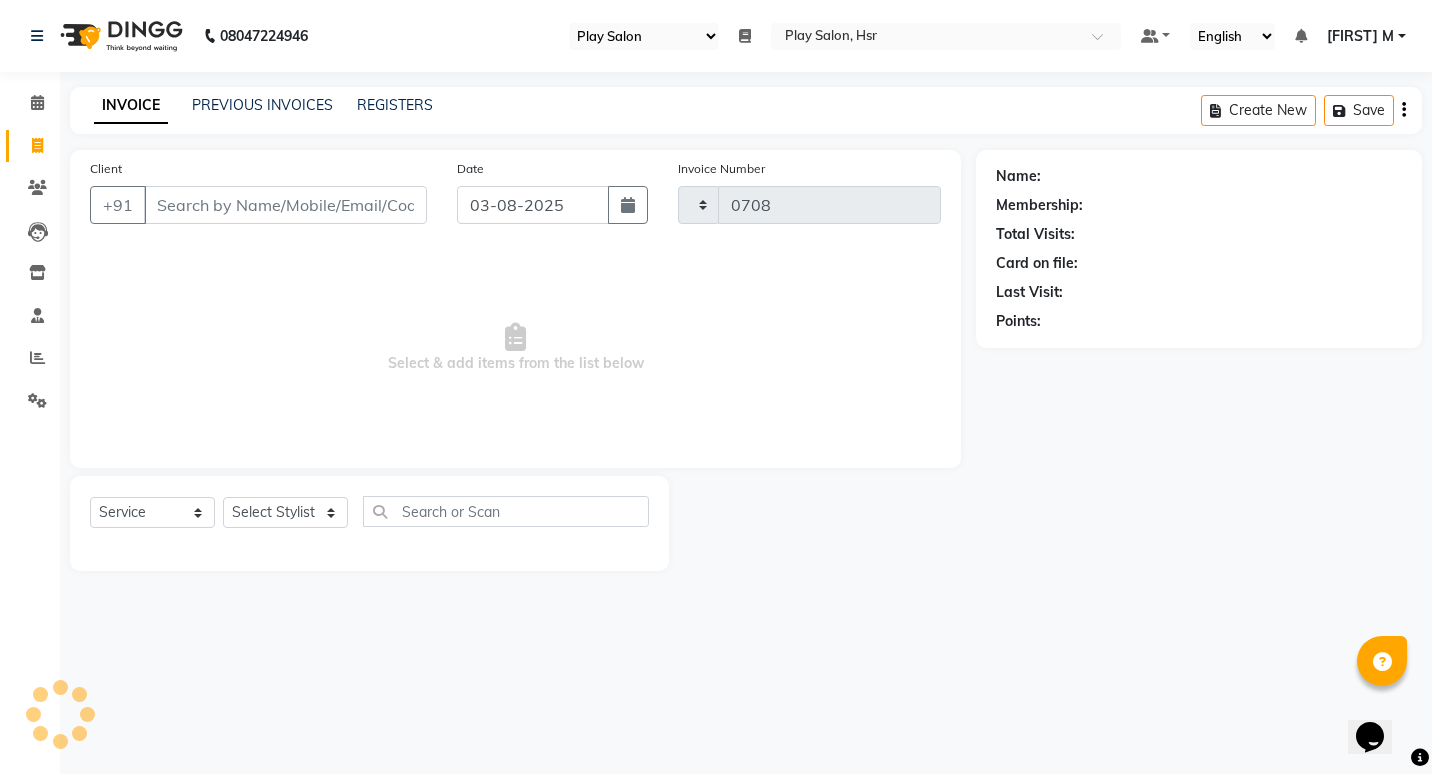 select on "8358" 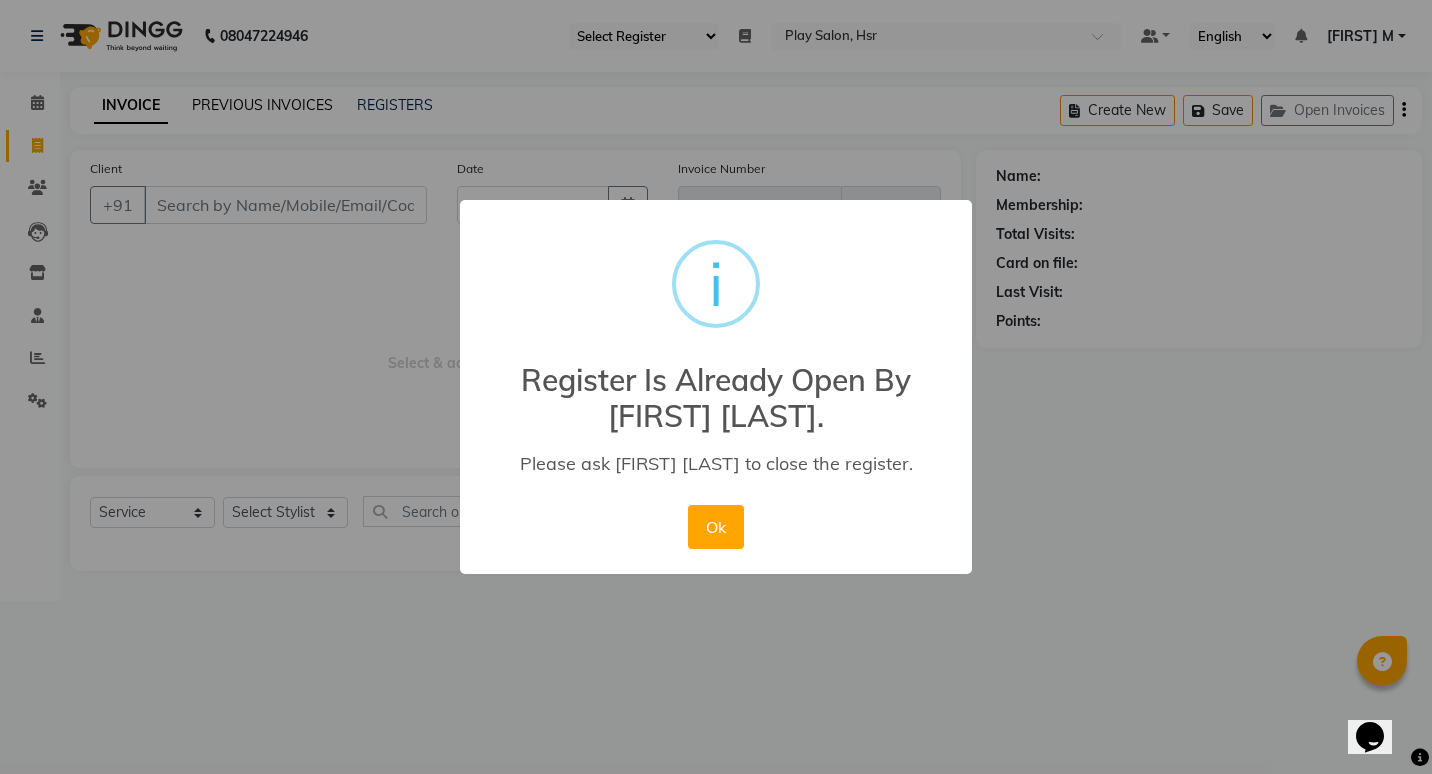 type 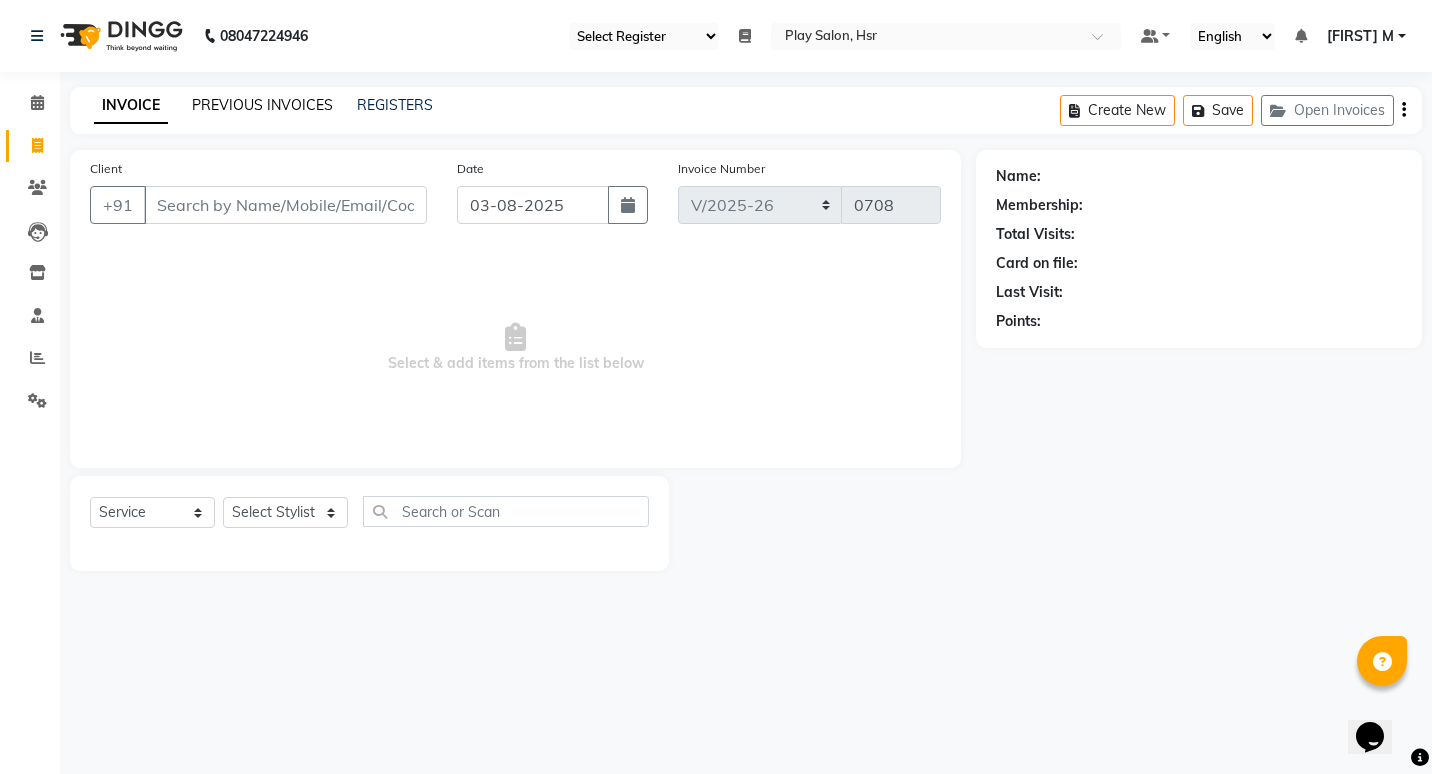 click on "PREVIOUS INVOICES" 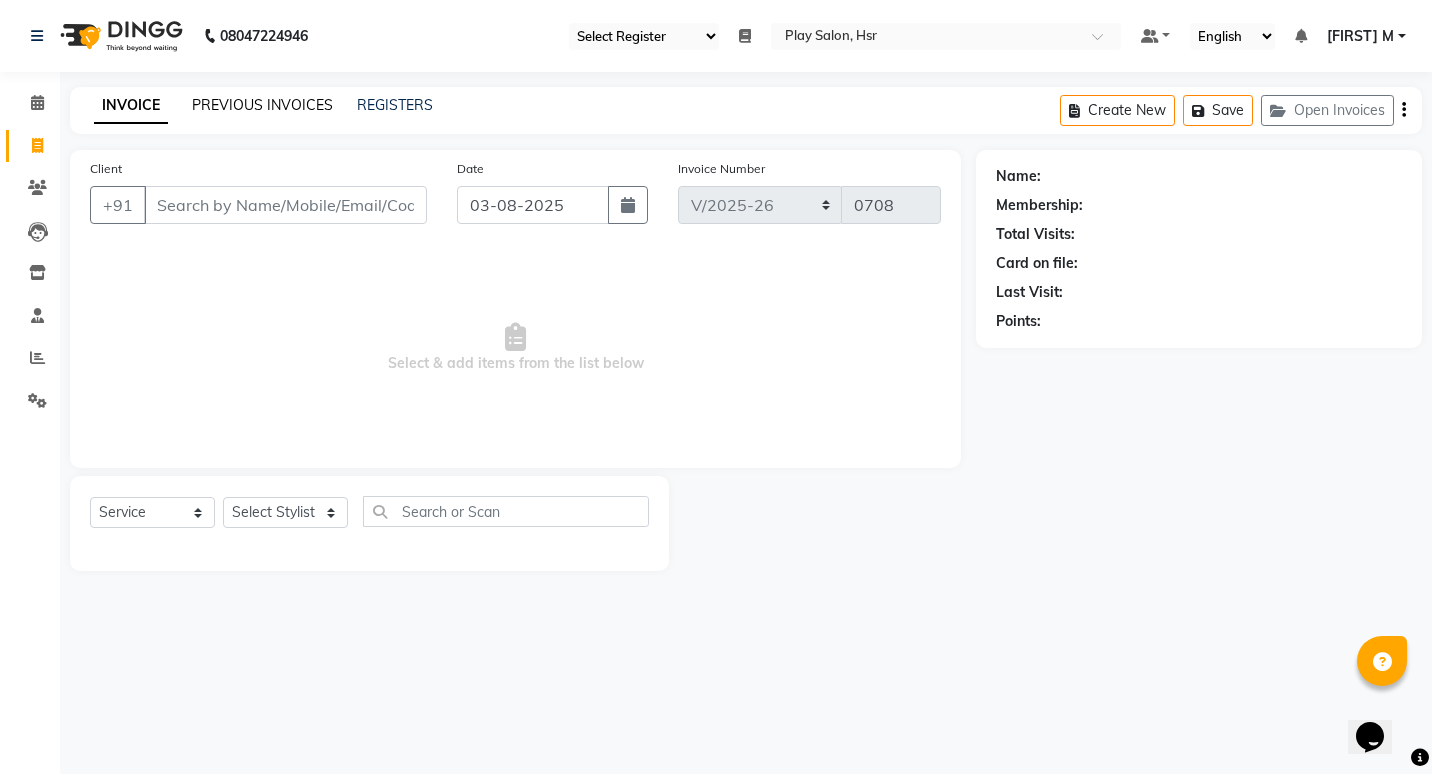 click on "PREVIOUS INVOICES" 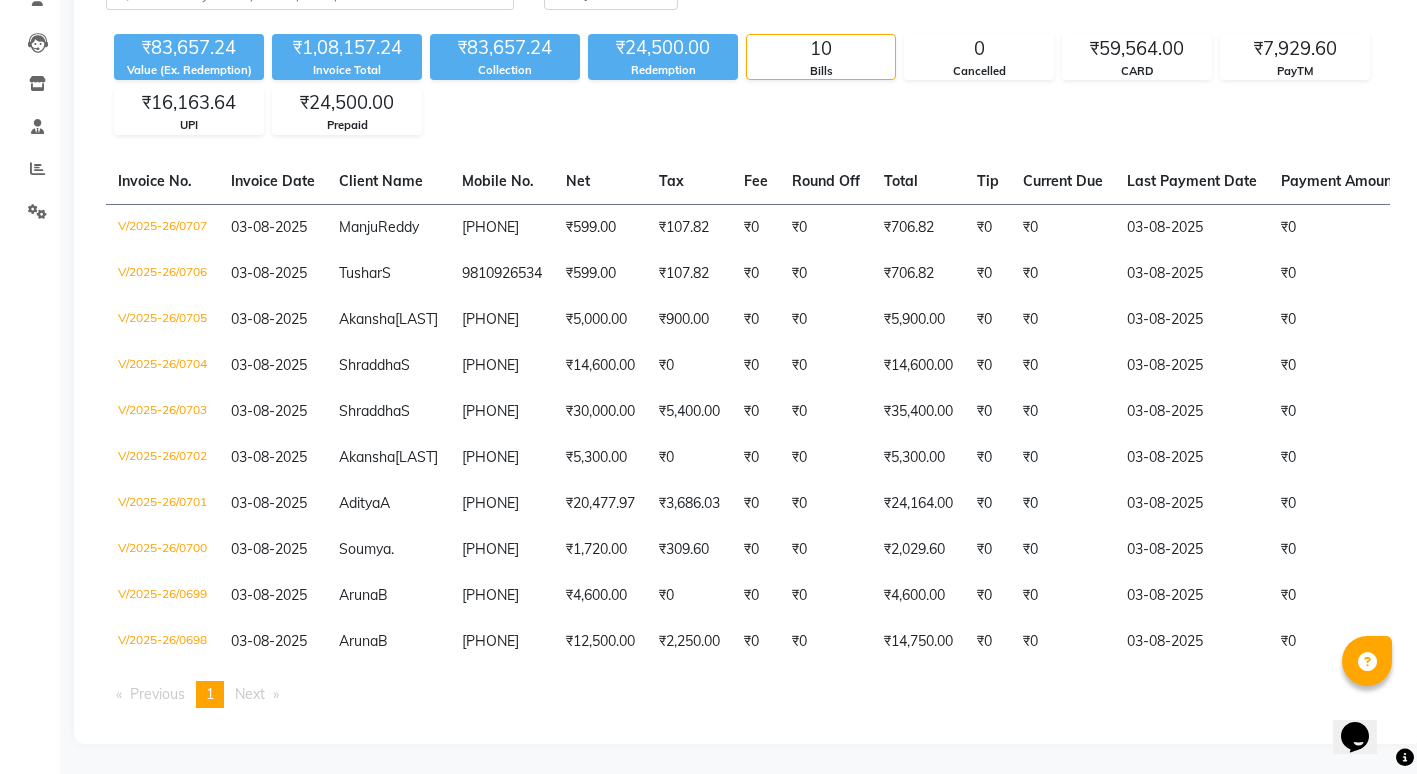scroll, scrollTop: 249, scrollLeft: 0, axis: vertical 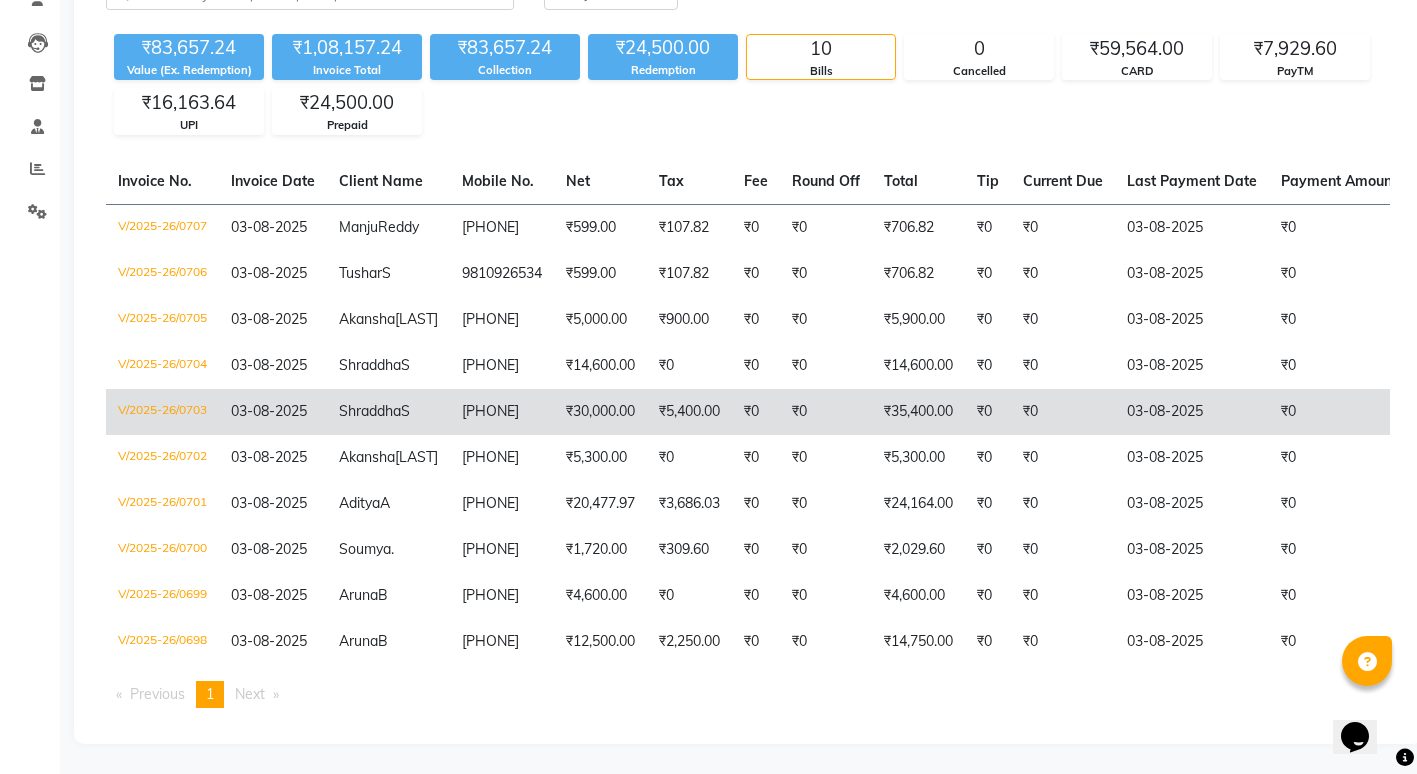 click on "V/2025-26/0703" 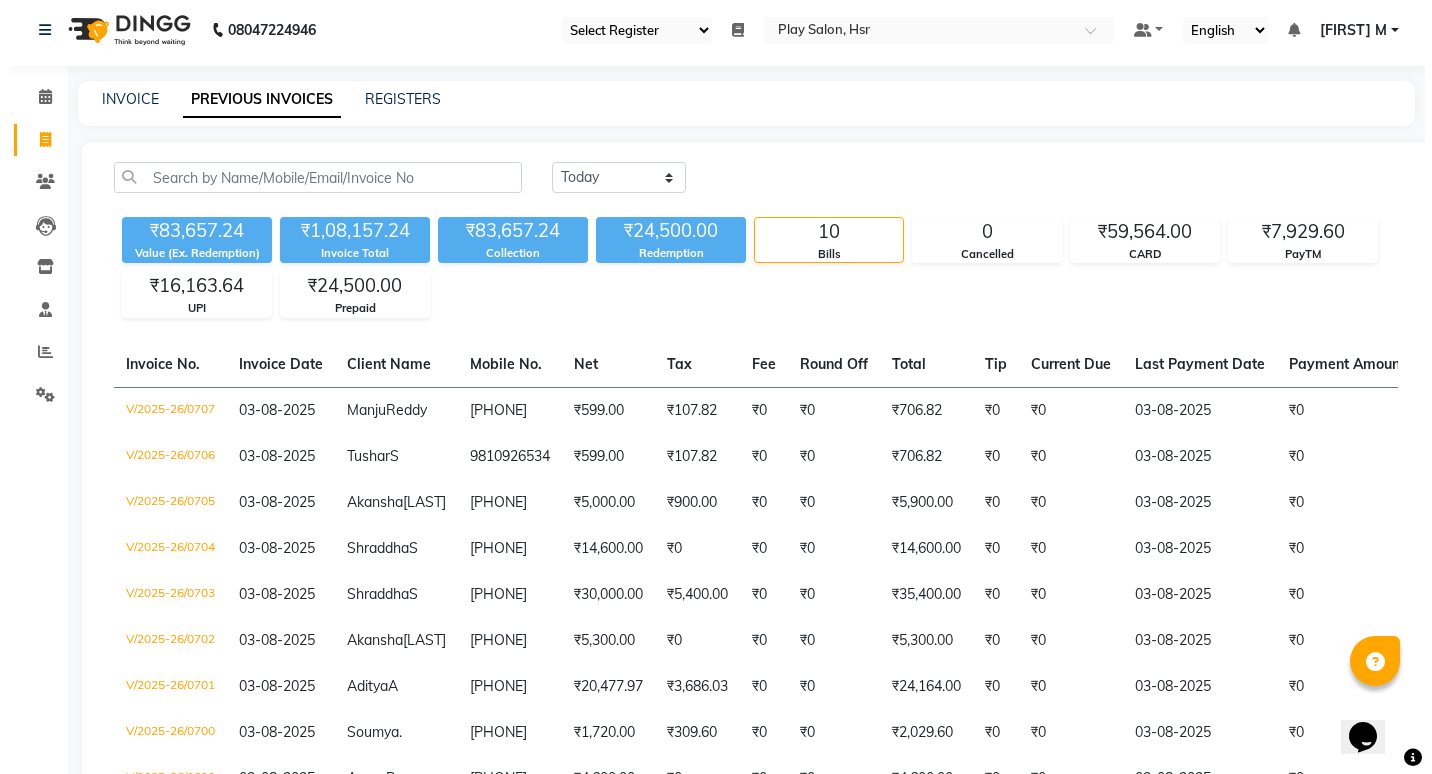 scroll, scrollTop: 0, scrollLeft: 0, axis: both 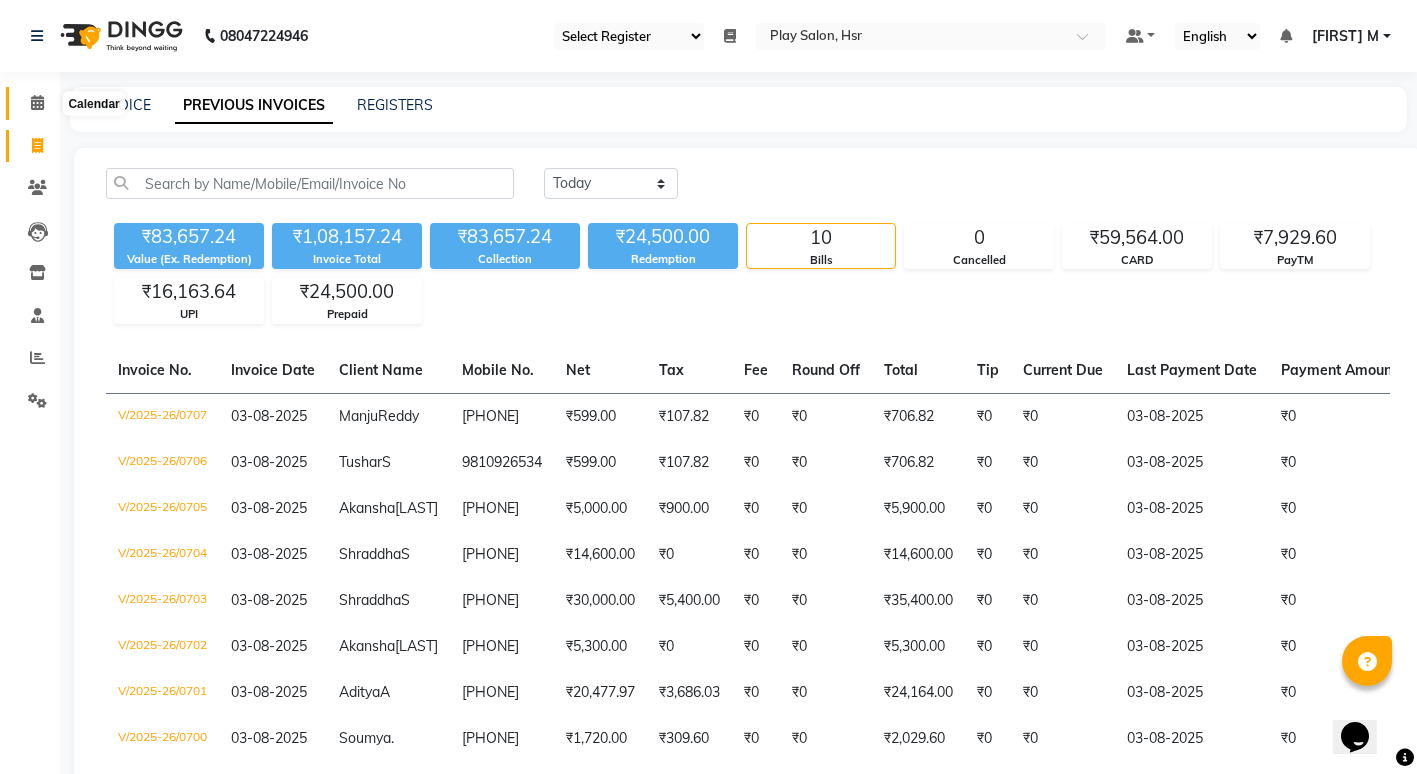click 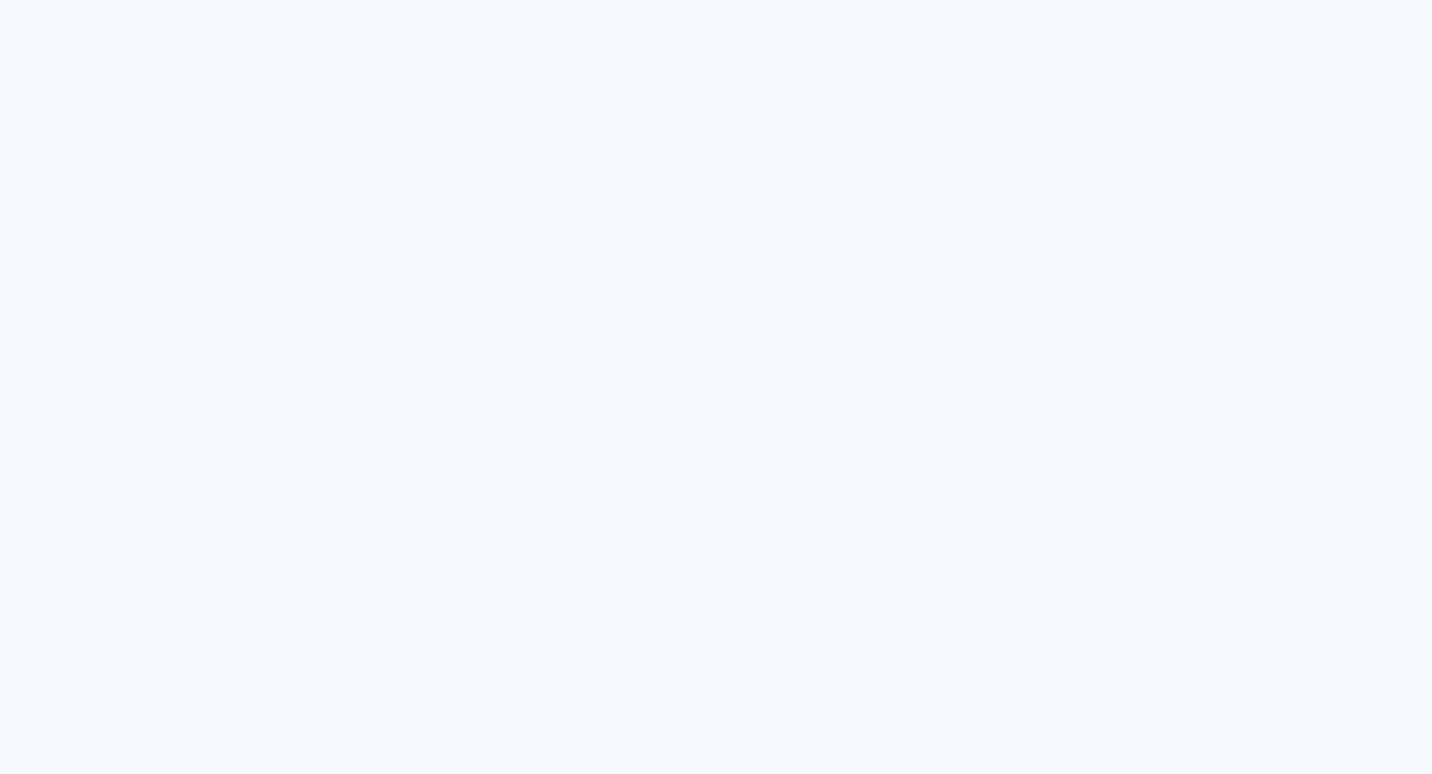 scroll, scrollTop: 0, scrollLeft: 0, axis: both 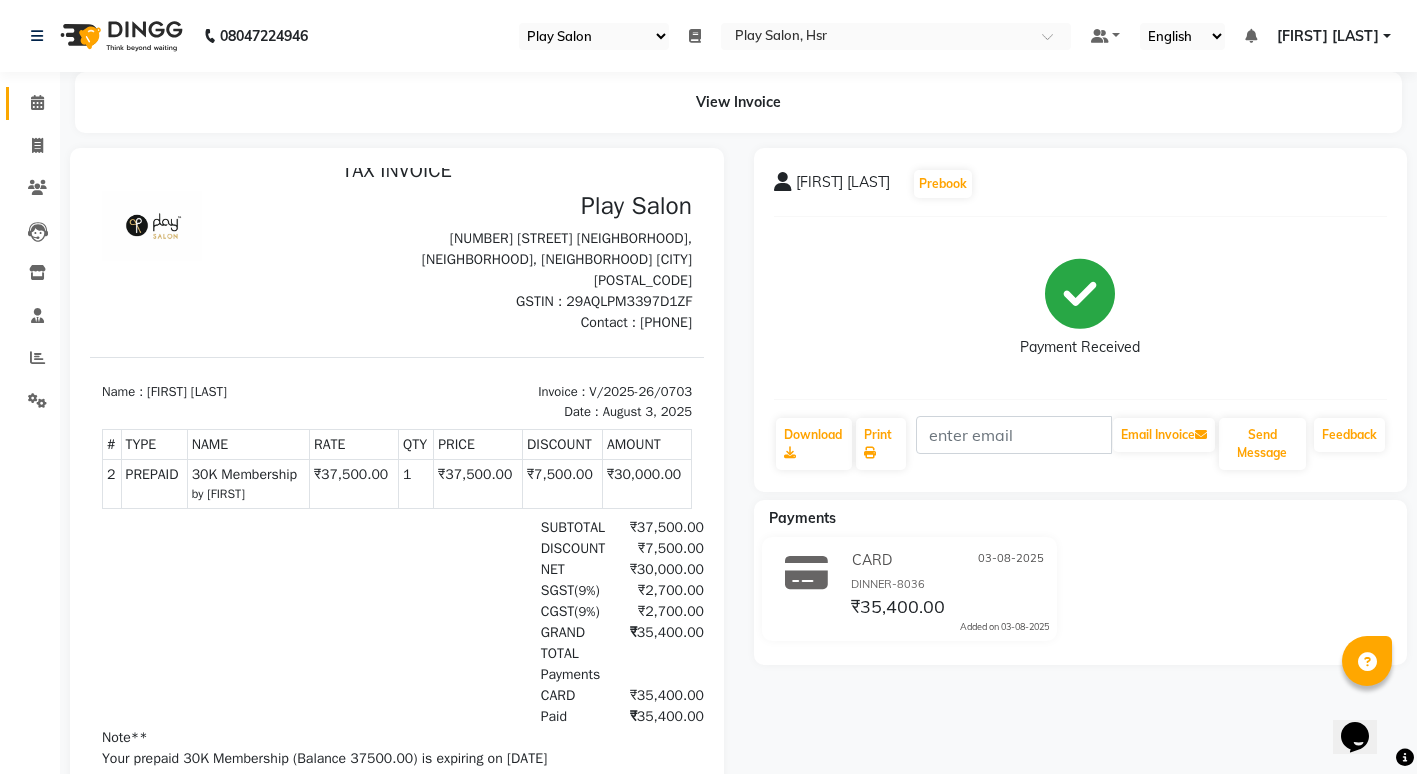 click on "Calendar" 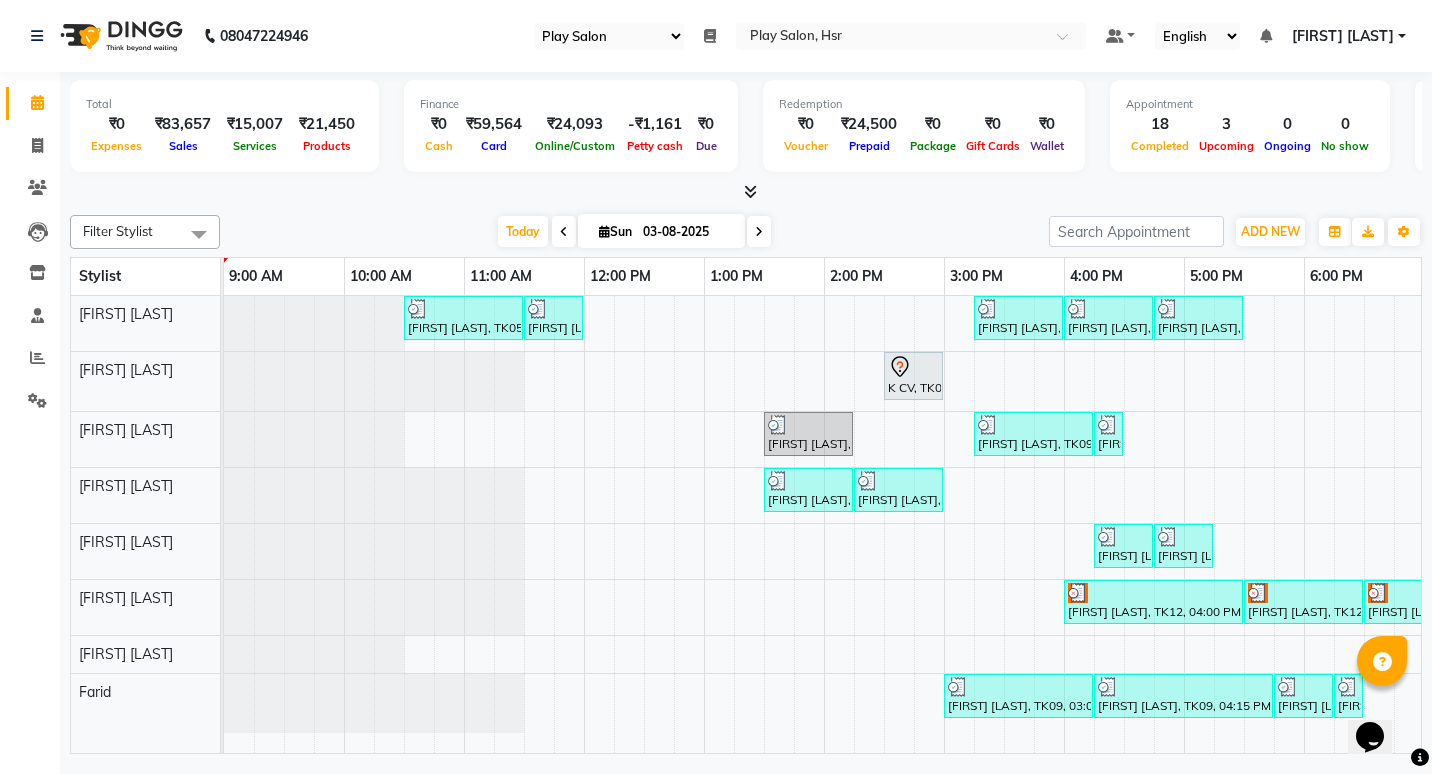 click at bounding box center (759, 231) 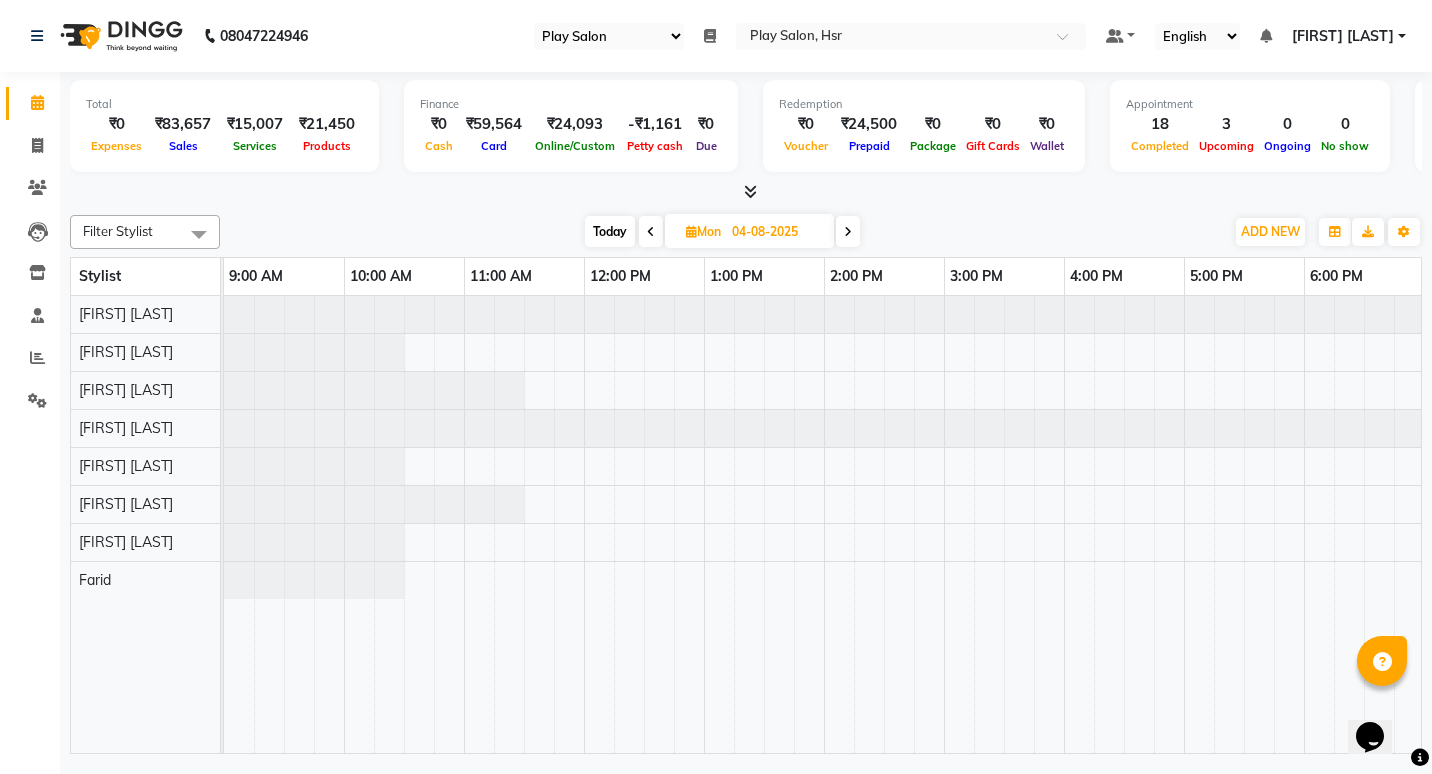 scroll, scrollTop: 0, scrollLeft: 298, axis: horizontal 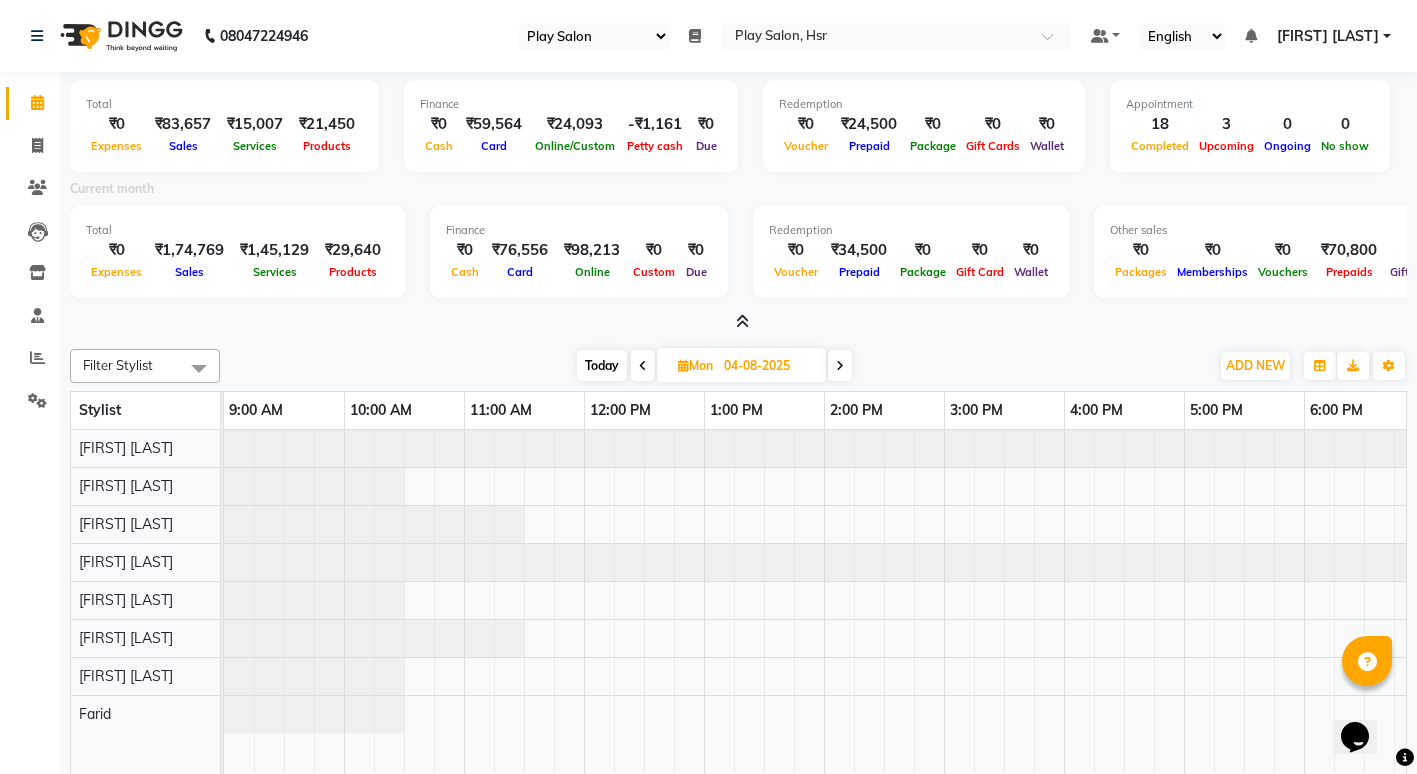click on "Today" at bounding box center (602, 365) 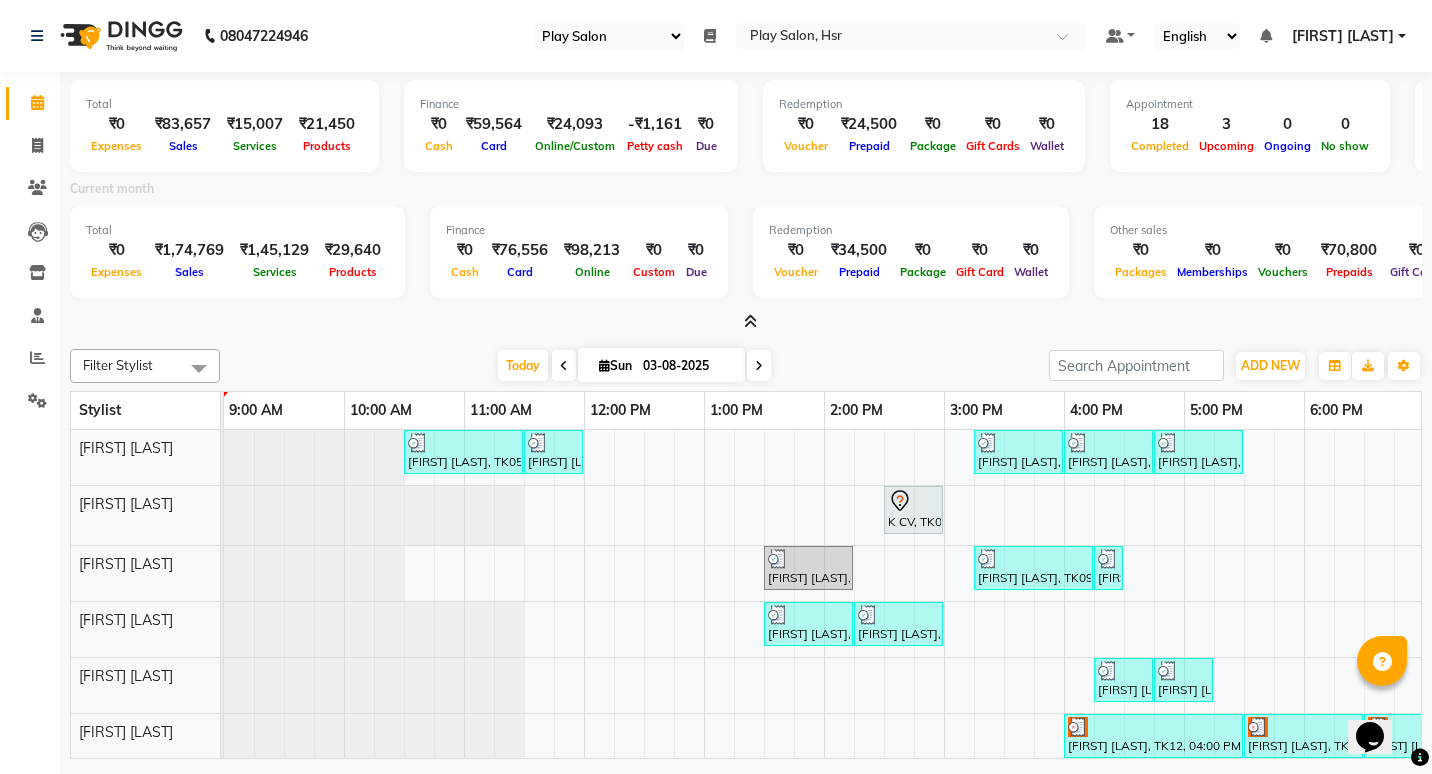 scroll, scrollTop: 0, scrollLeft: 68, axis: horizontal 